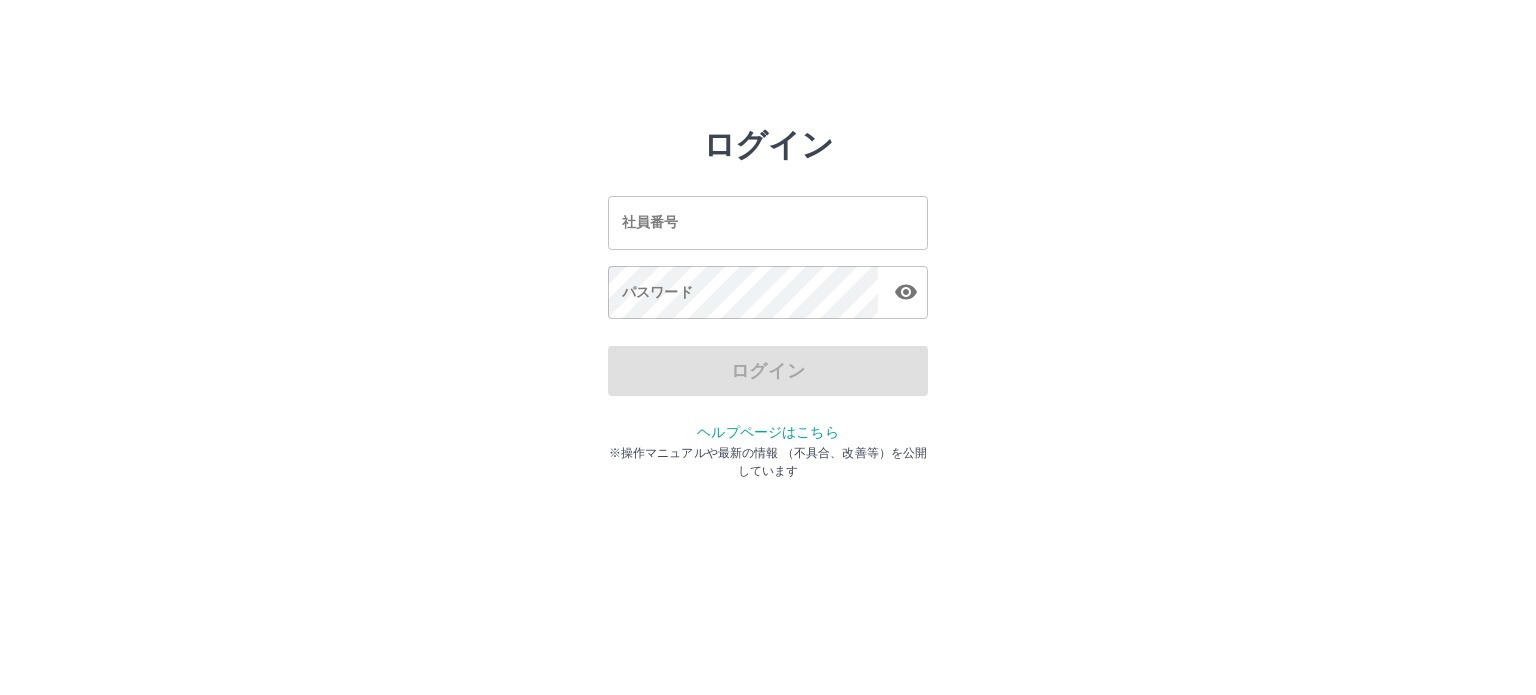 scroll, scrollTop: 0, scrollLeft: 0, axis: both 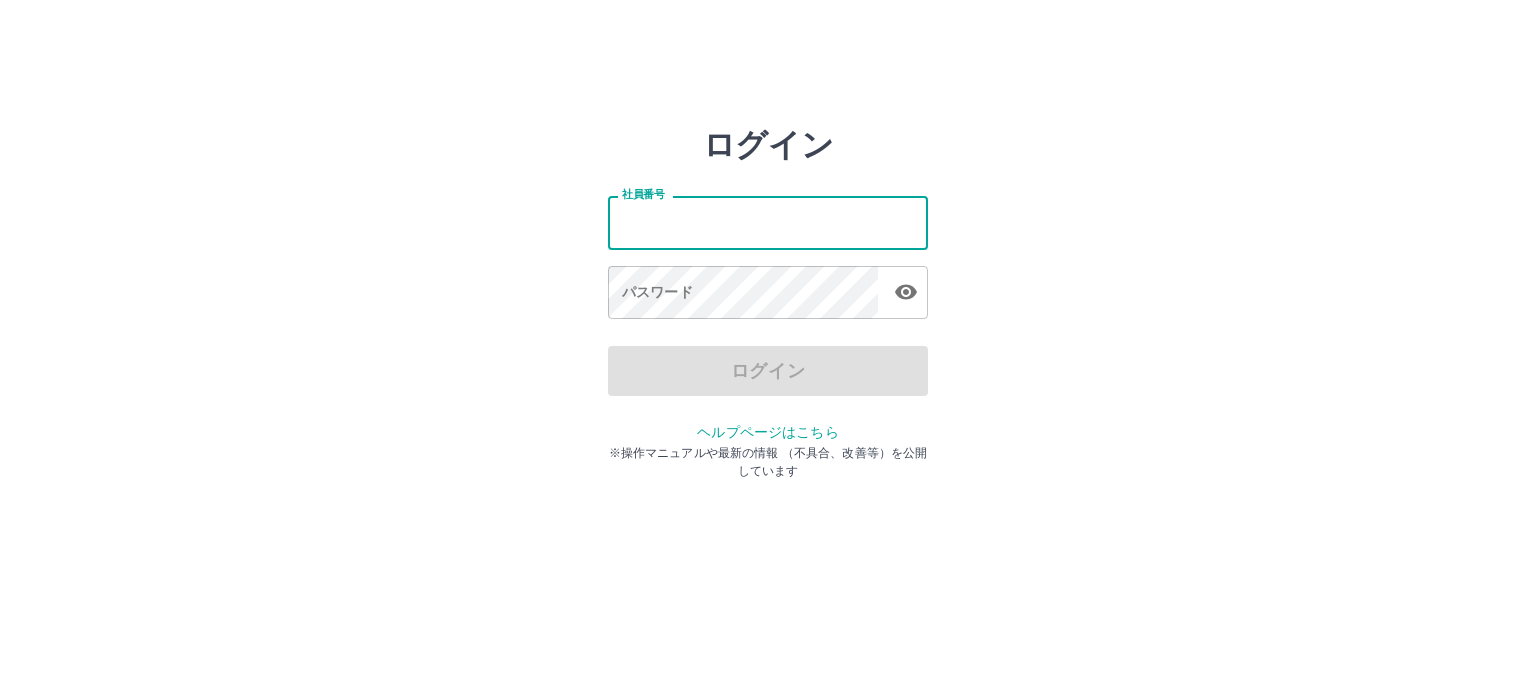 type on "*******" 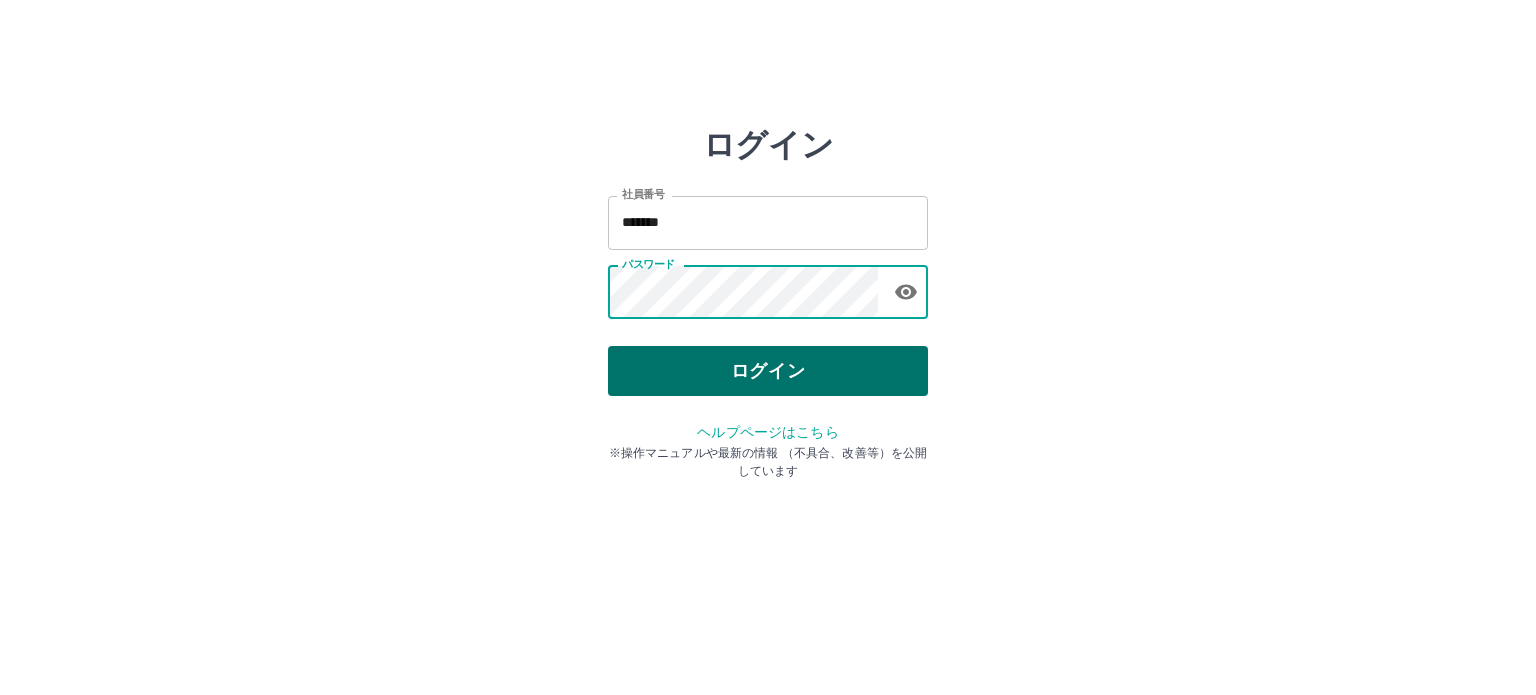 click on "ログイン" at bounding box center [768, 371] 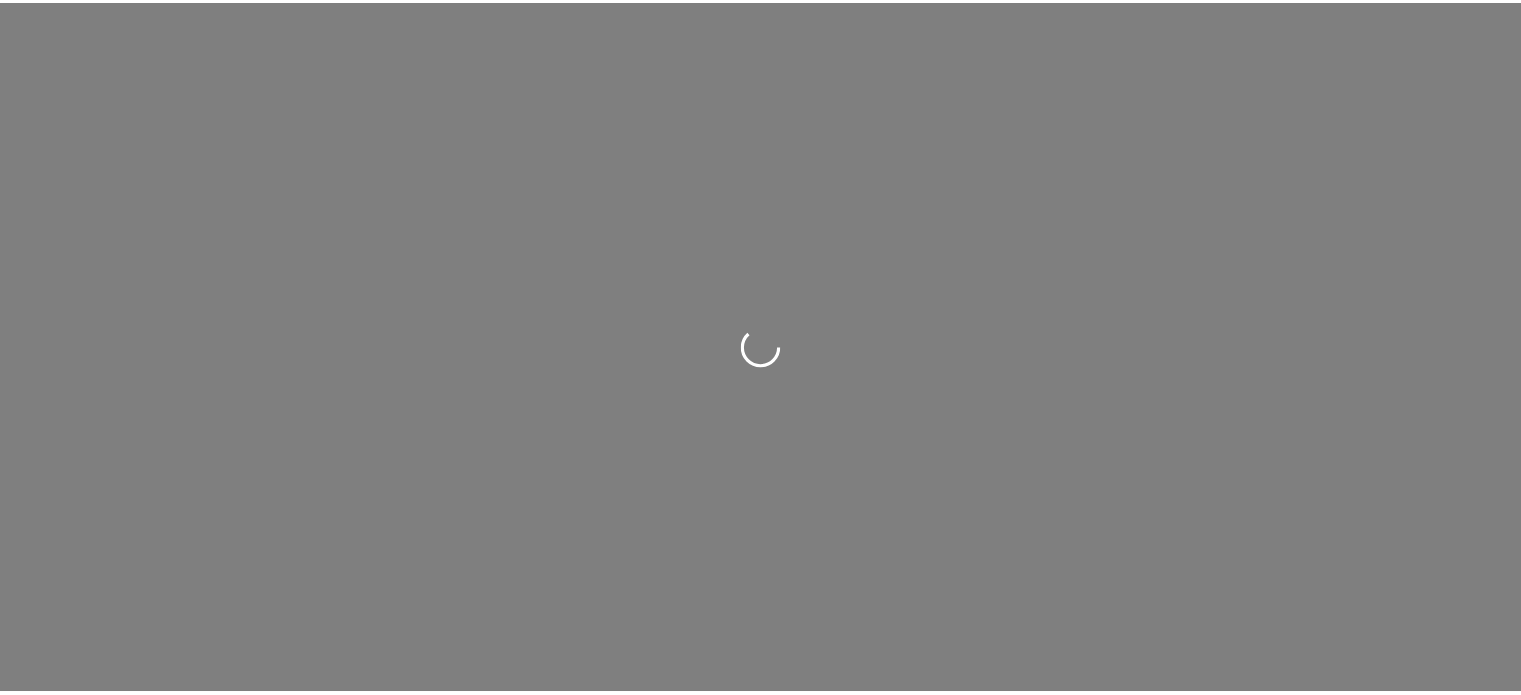 scroll, scrollTop: 0, scrollLeft: 0, axis: both 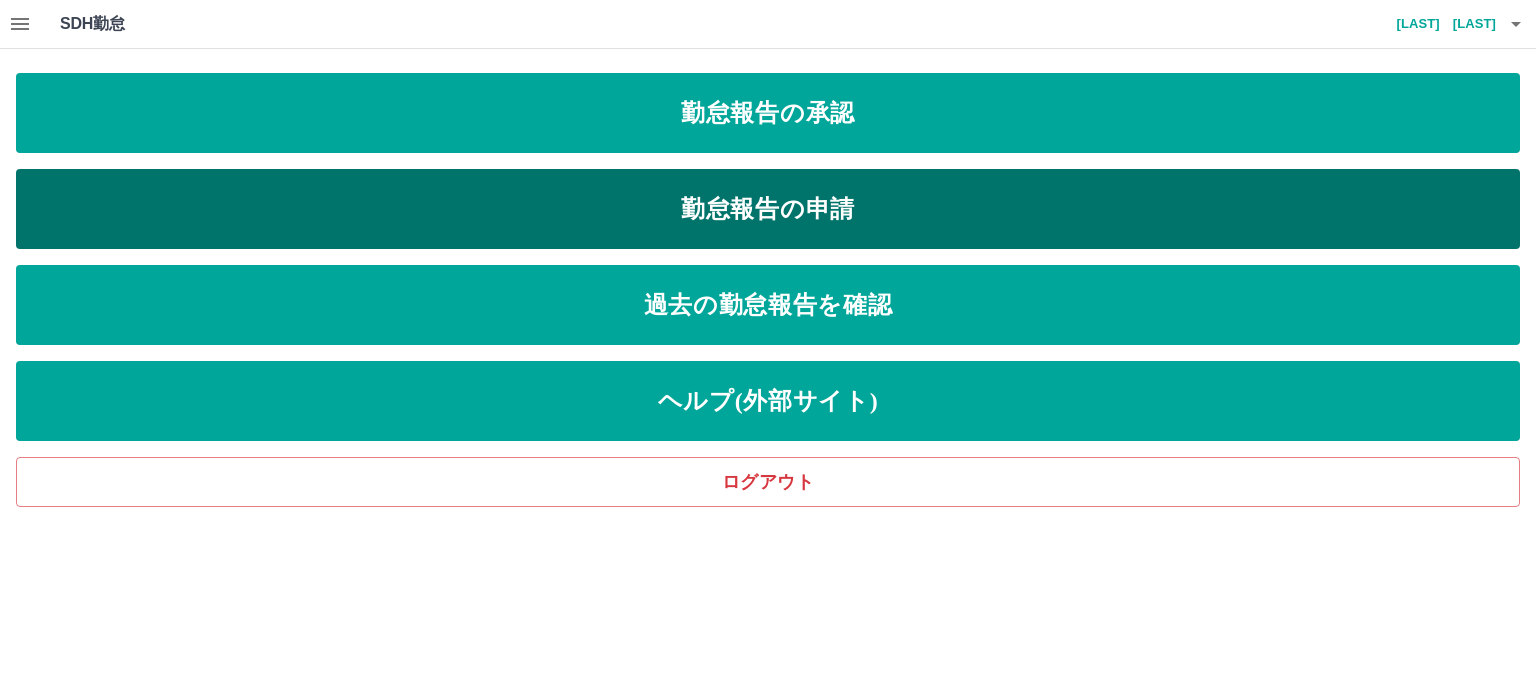 click on "勤怠報告の申請" at bounding box center (768, 209) 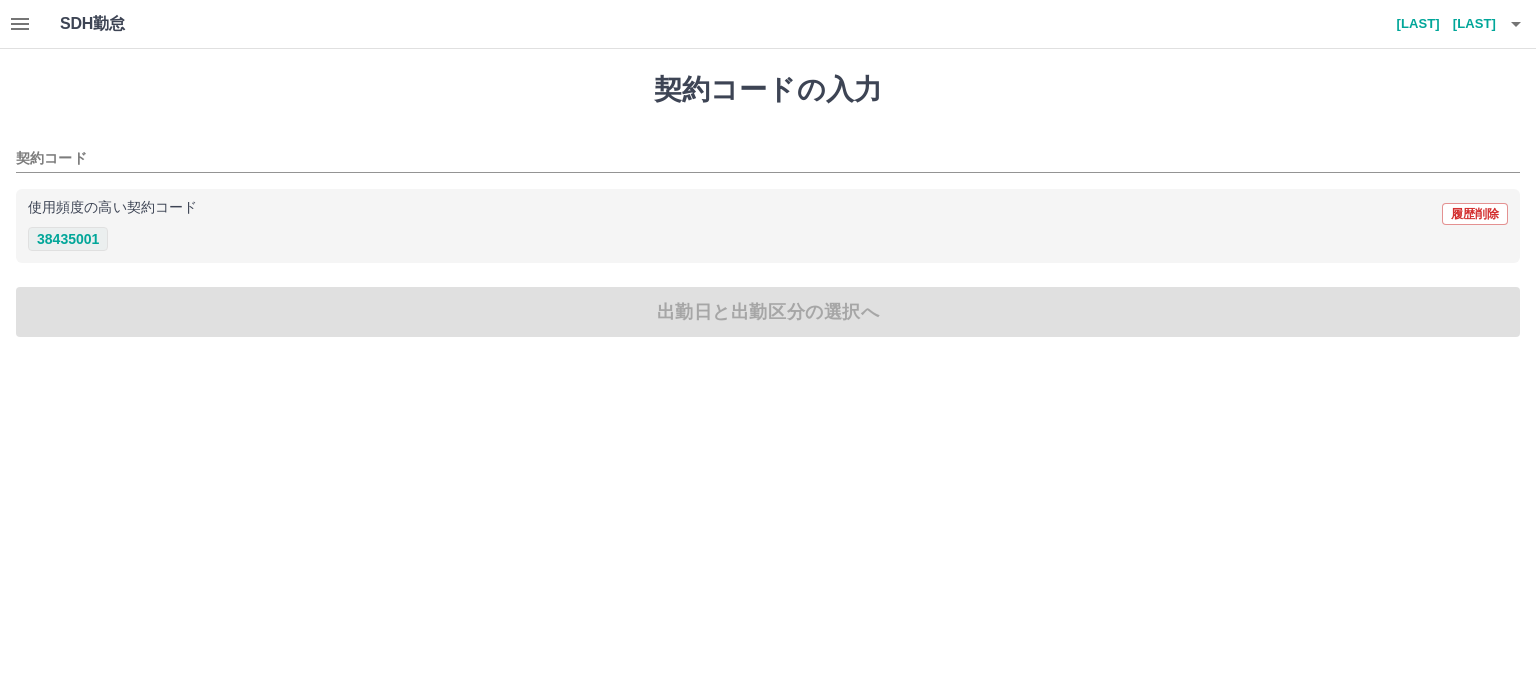 click on "38435001" at bounding box center (68, 239) 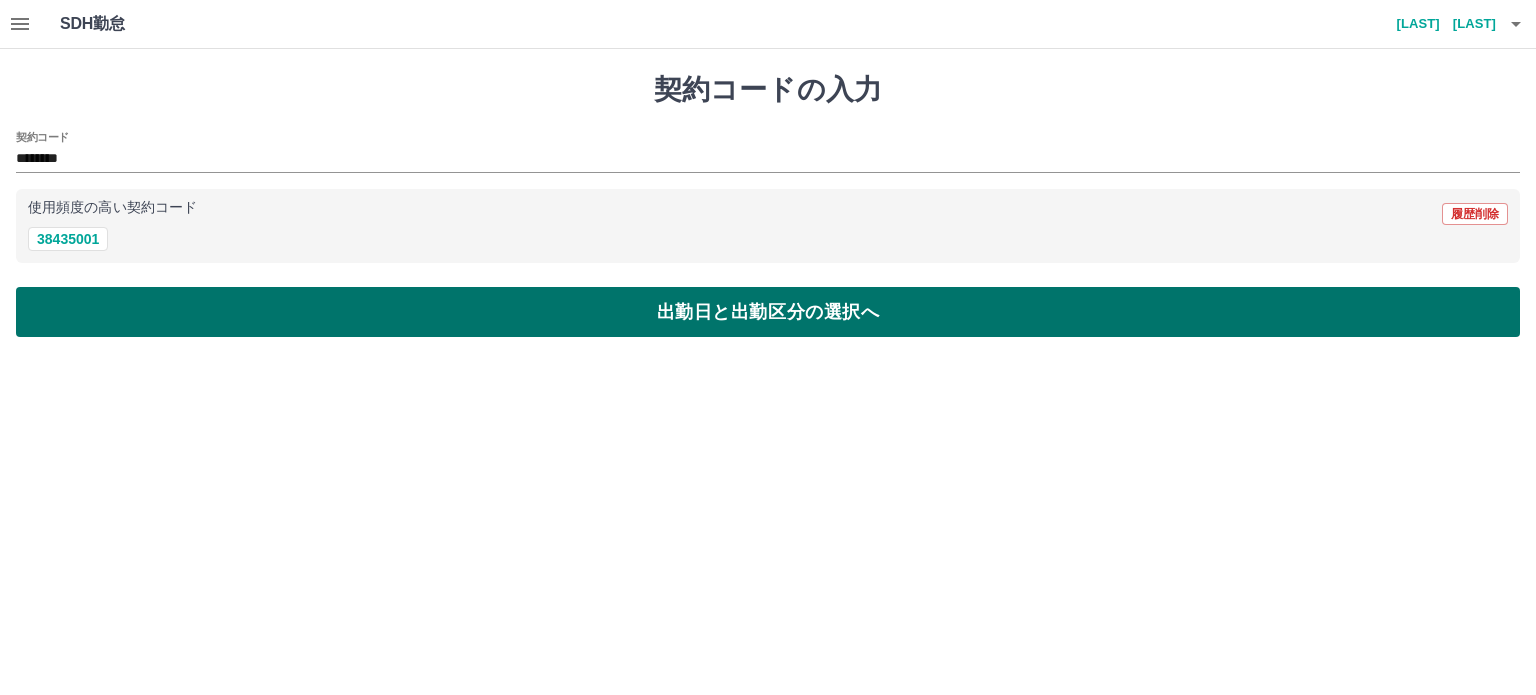 click on "出勤日と出勤区分の選択へ" at bounding box center (768, 312) 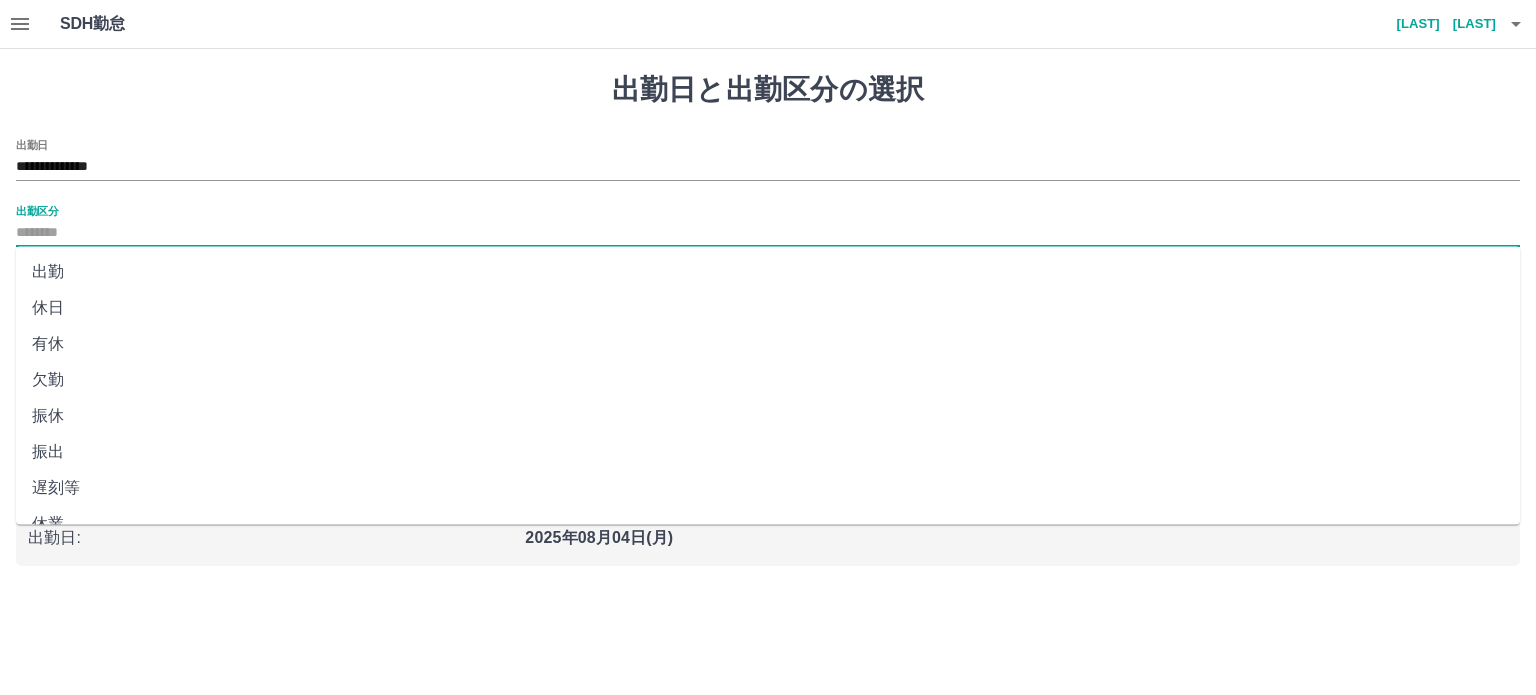 click on "出勤区分" at bounding box center [768, 233] 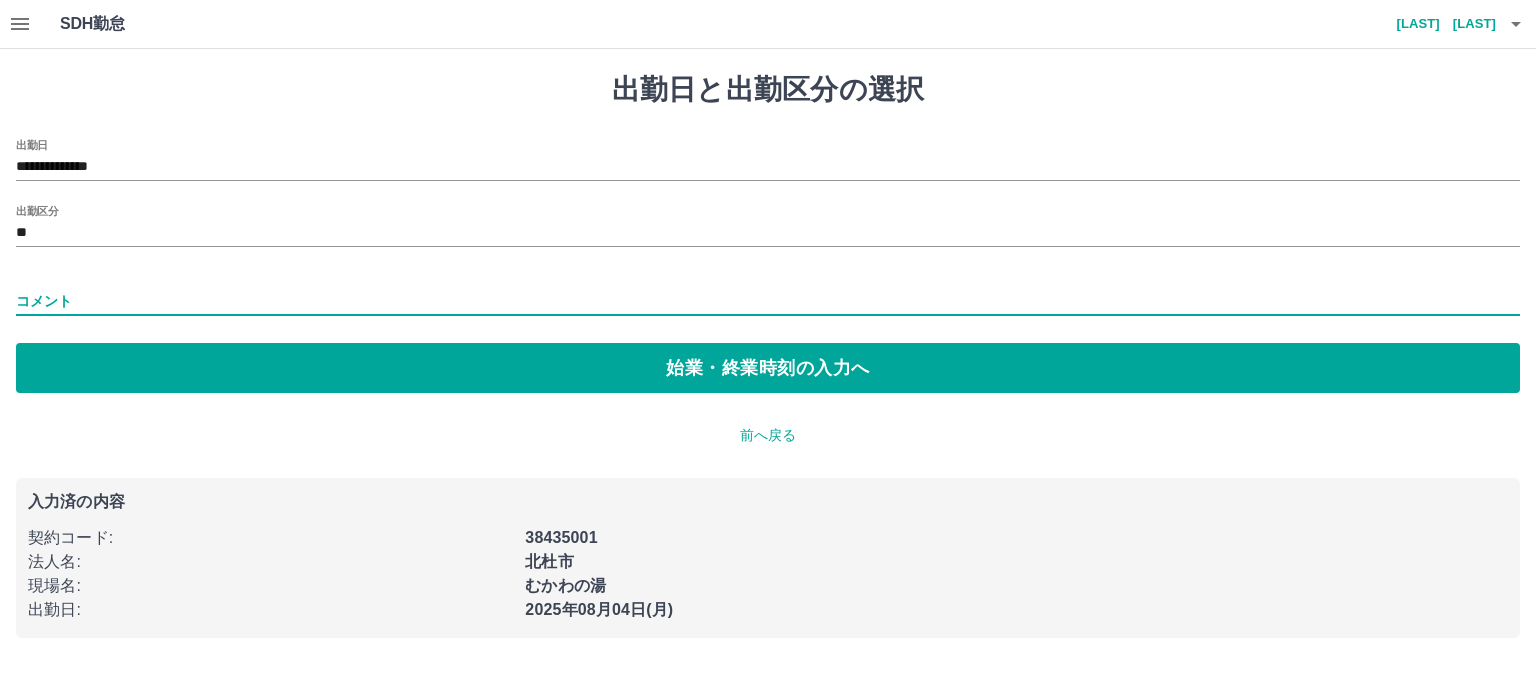 click on "コメント" at bounding box center (768, 301) 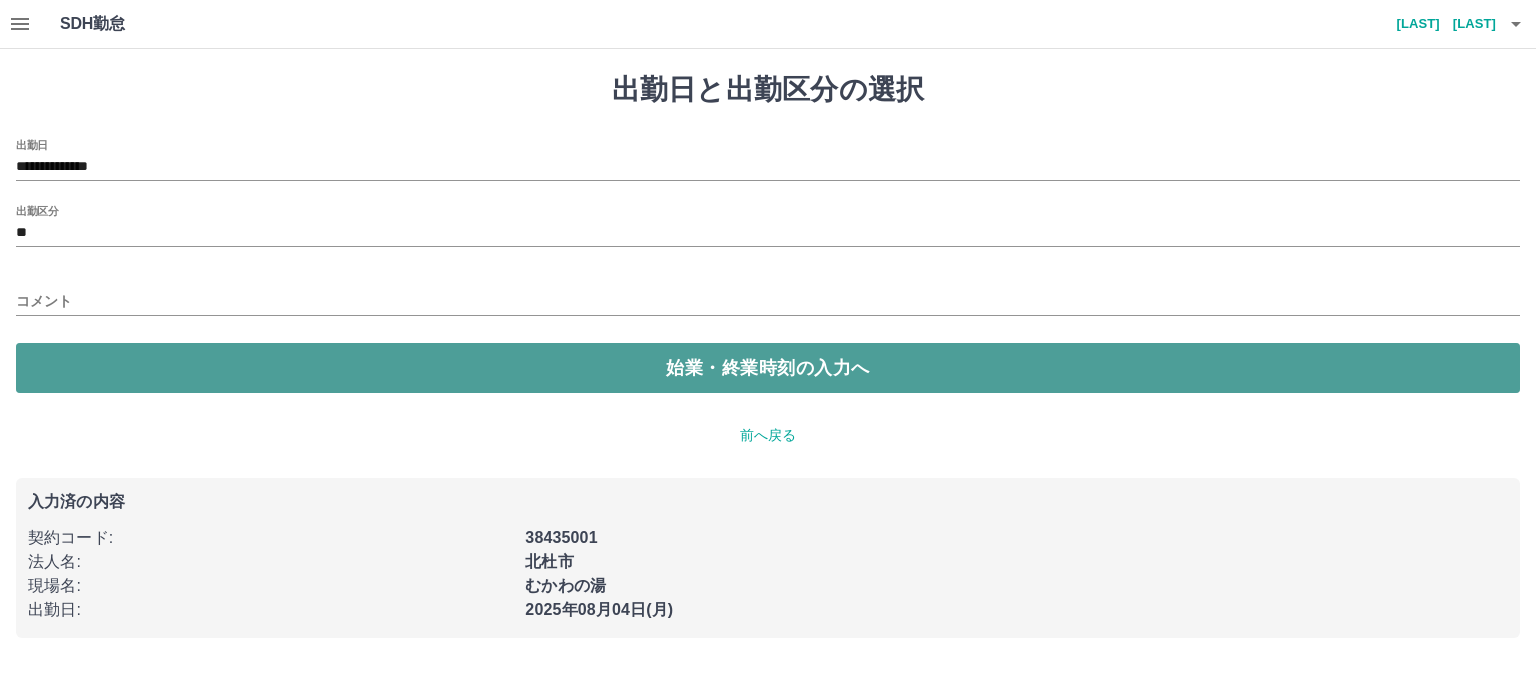 click on "始業・終業時刻の入力へ" at bounding box center (768, 368) 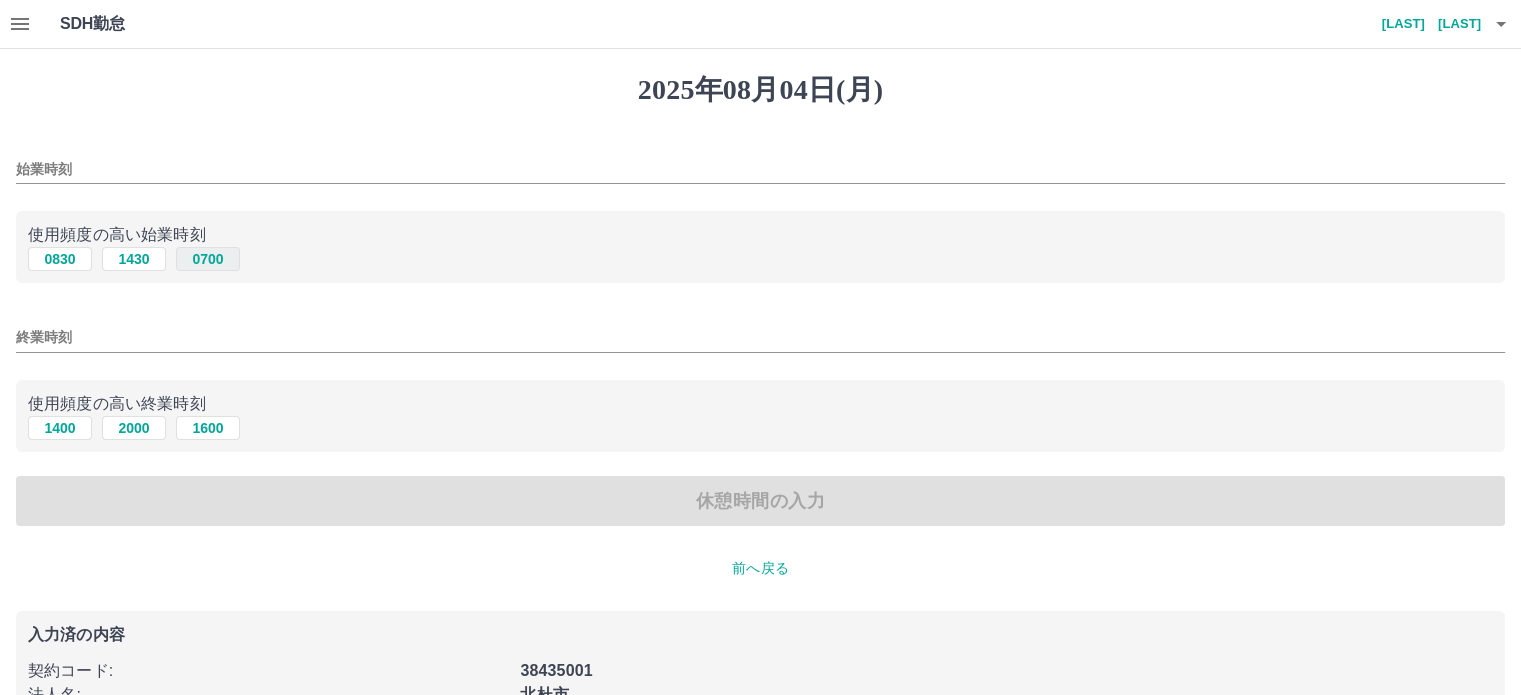 click on "0700" at bounding box center (208, 259) 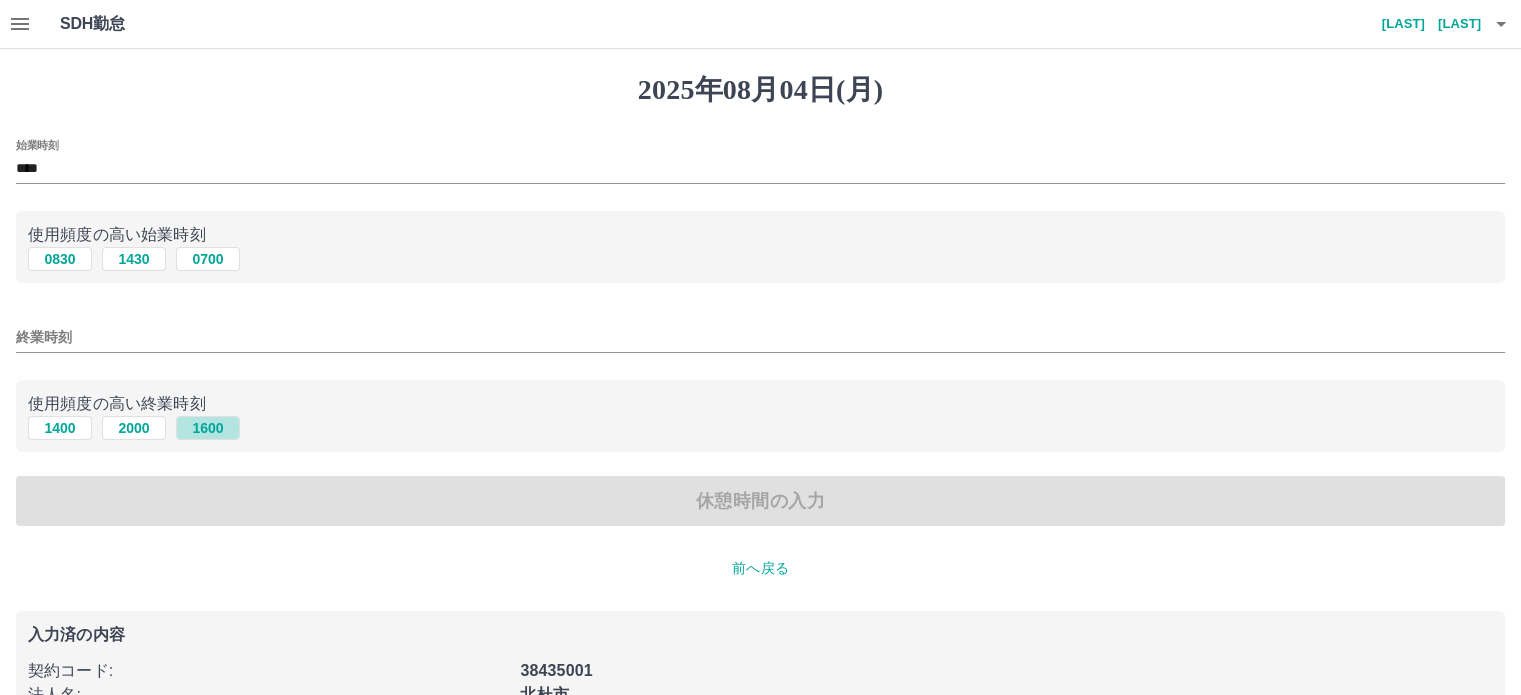 drag, startPoint x: 203, startPoint y: 429, endPoint x: 421, endPoint y: 447, distance: 218.74185 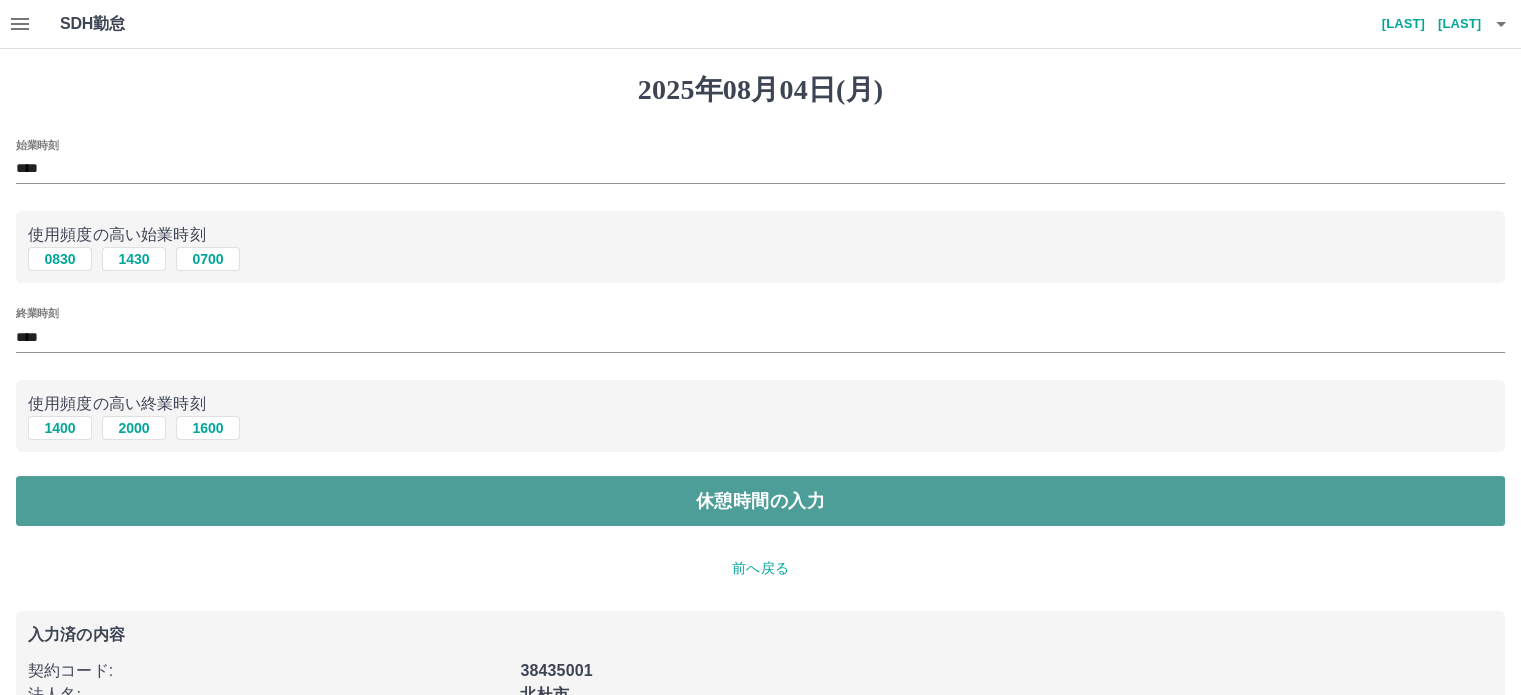 drag, startPoint x: 740, startPoint y: 503, endPoint x: 719, endPoint y: 502, distance: 21.023796 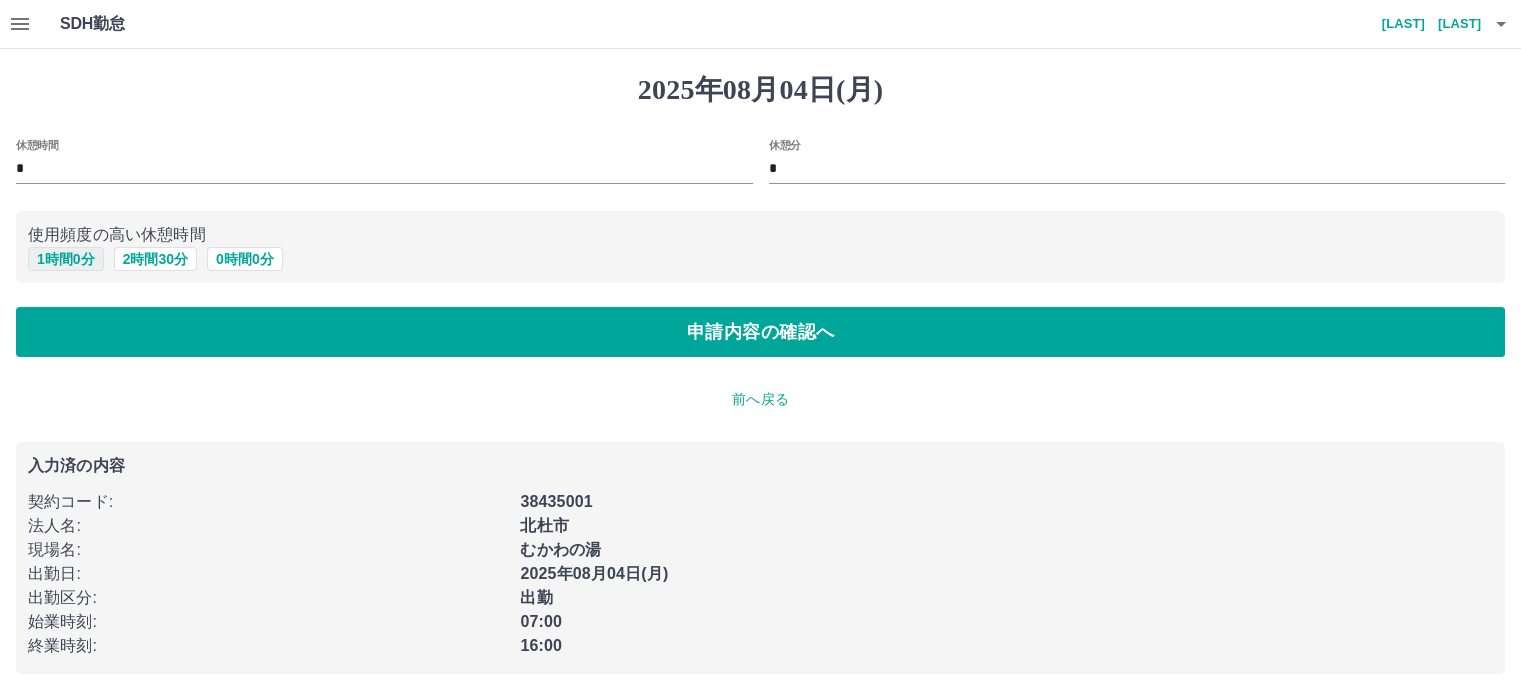 click on "1 時間 0 分" at bounding box center [66, 259] 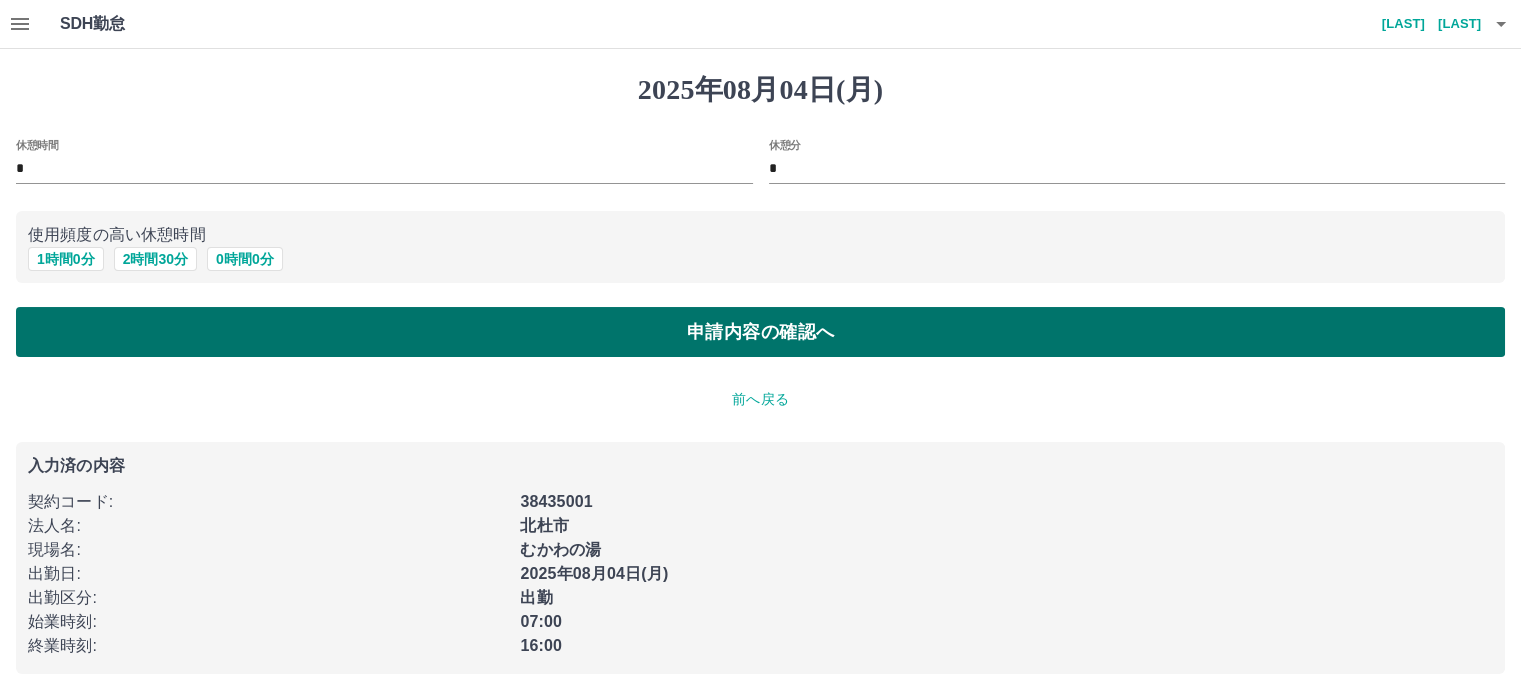 click on "申請内容の確認へ" at bounding box center [760, 332] 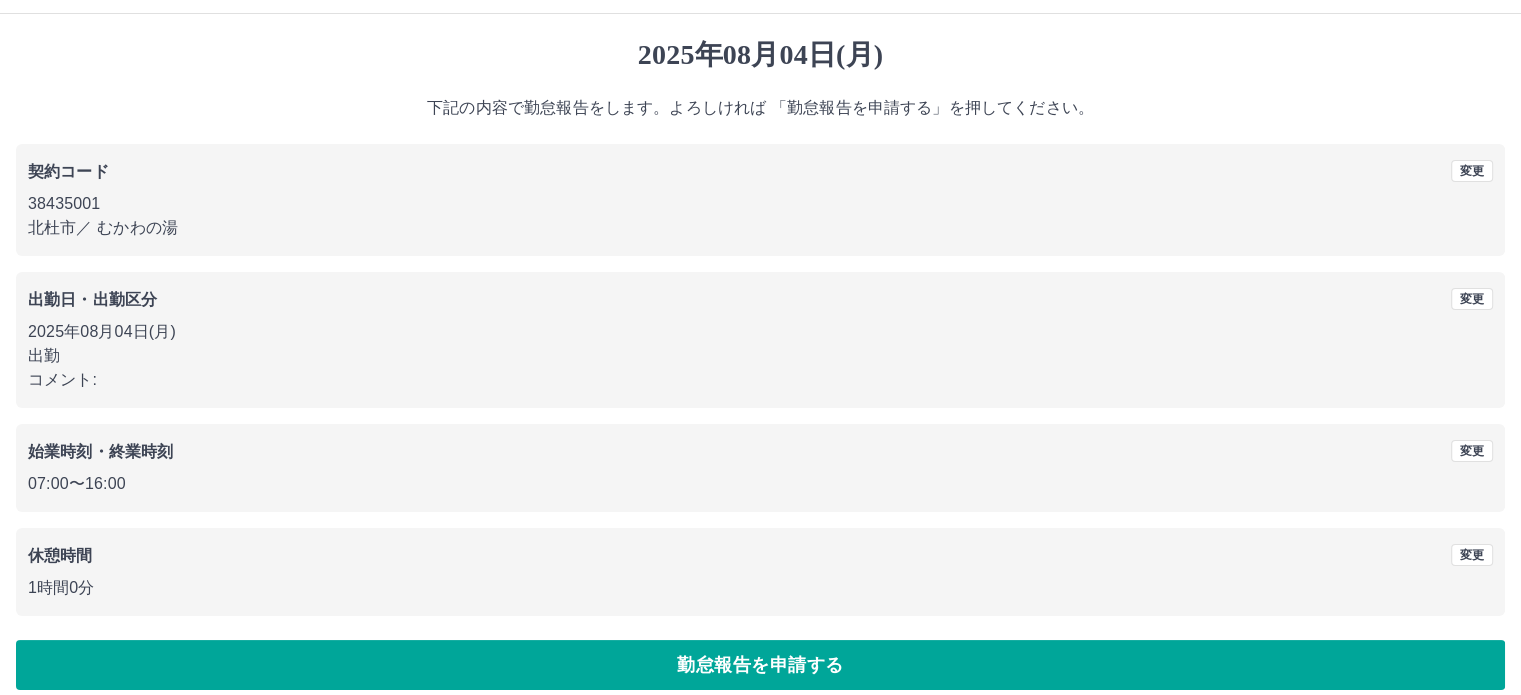 scroll, scrollTop: 53, scrollLeft: 0, axis: vertical 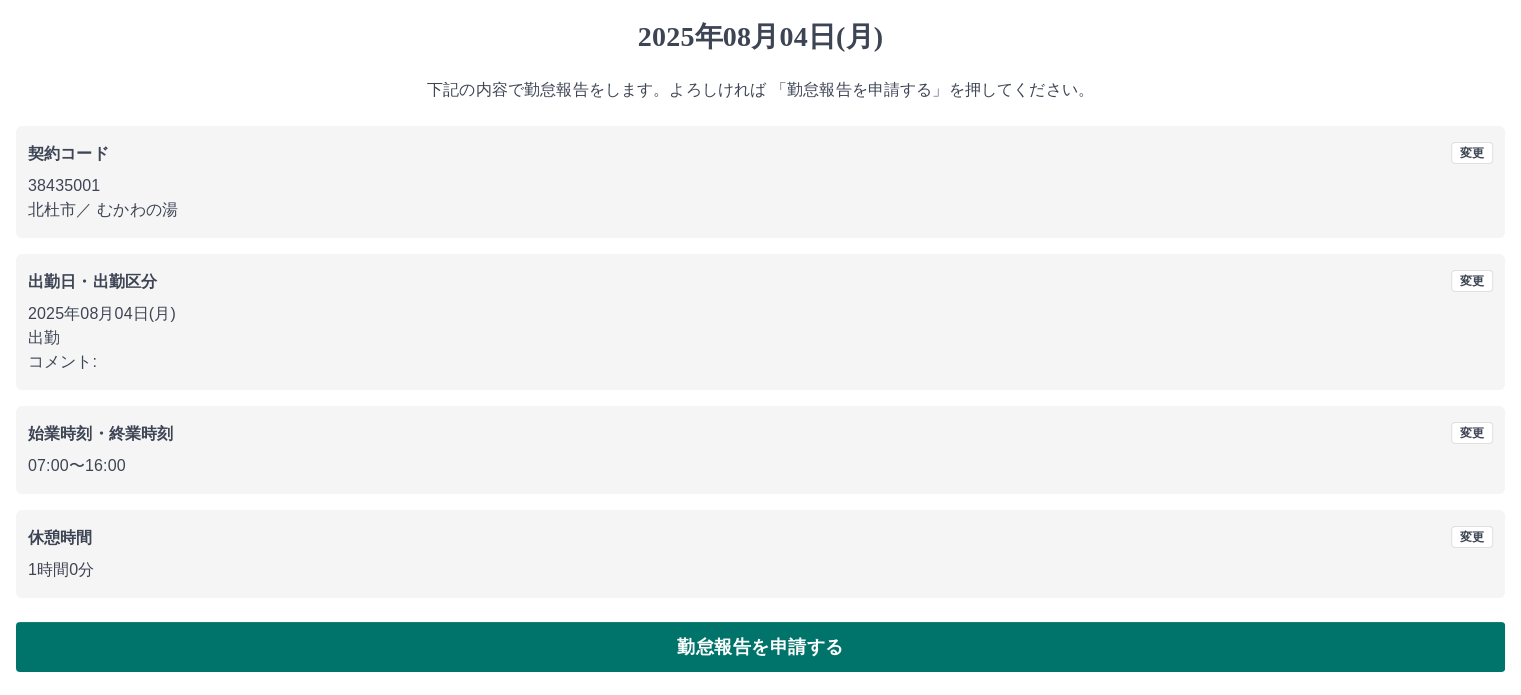 click on "勤怠報告を申請する" at bounding box center (760, 647) 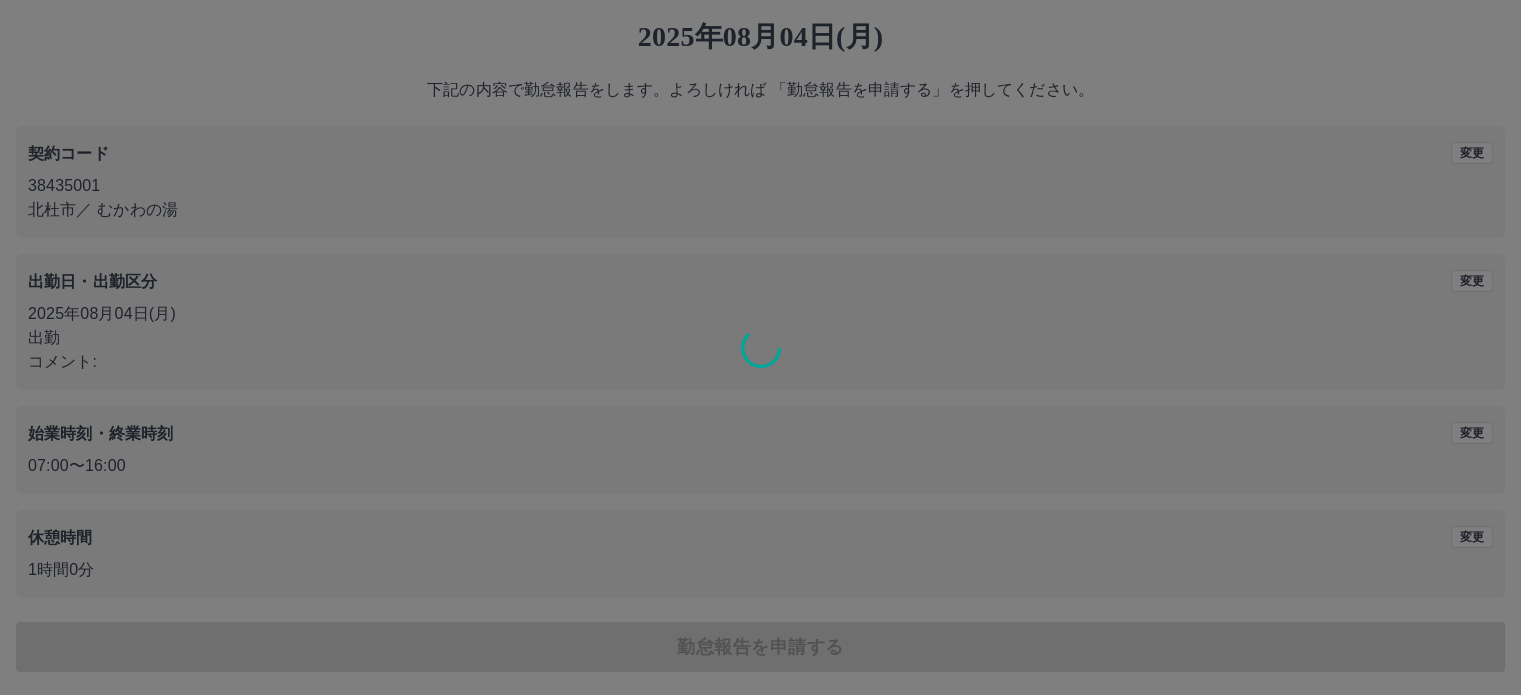 scroll, scrollTop: 0, scrollLeft: 0, axis: both 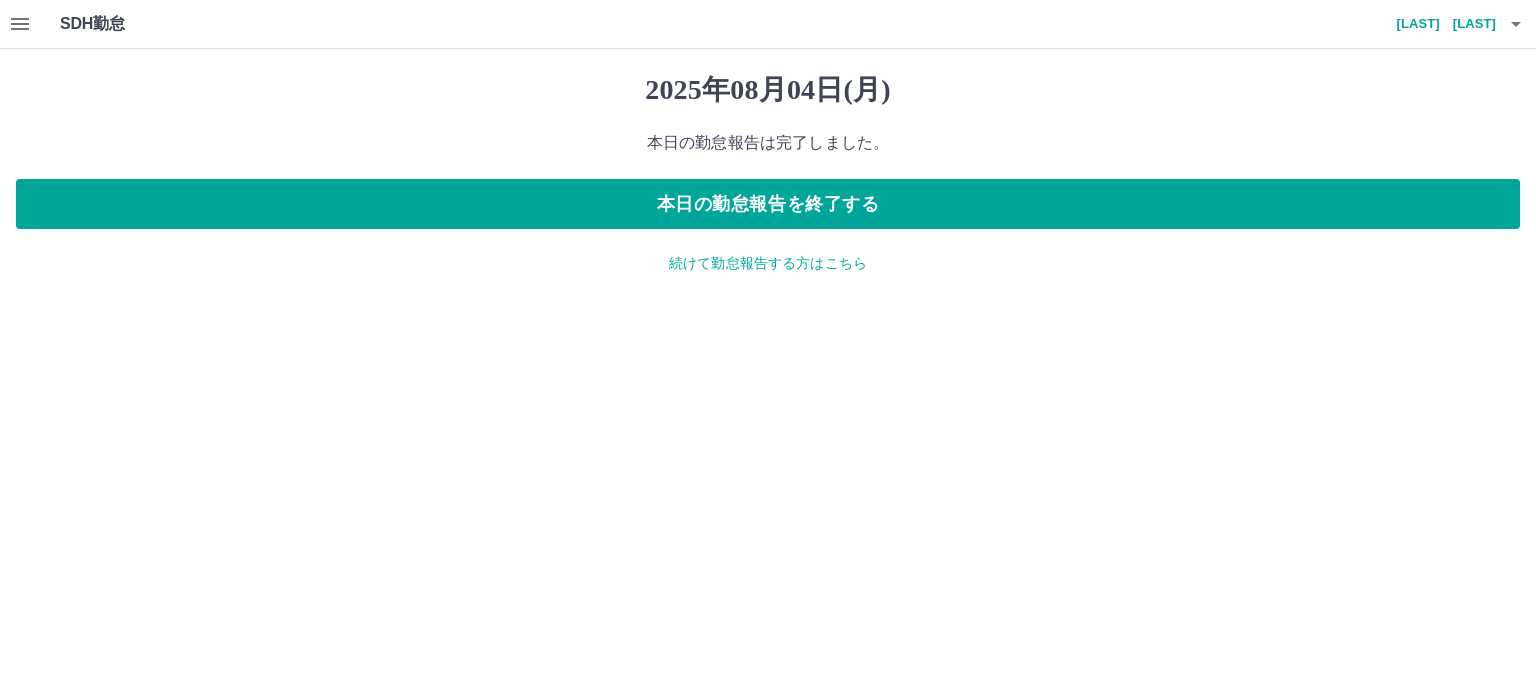 click 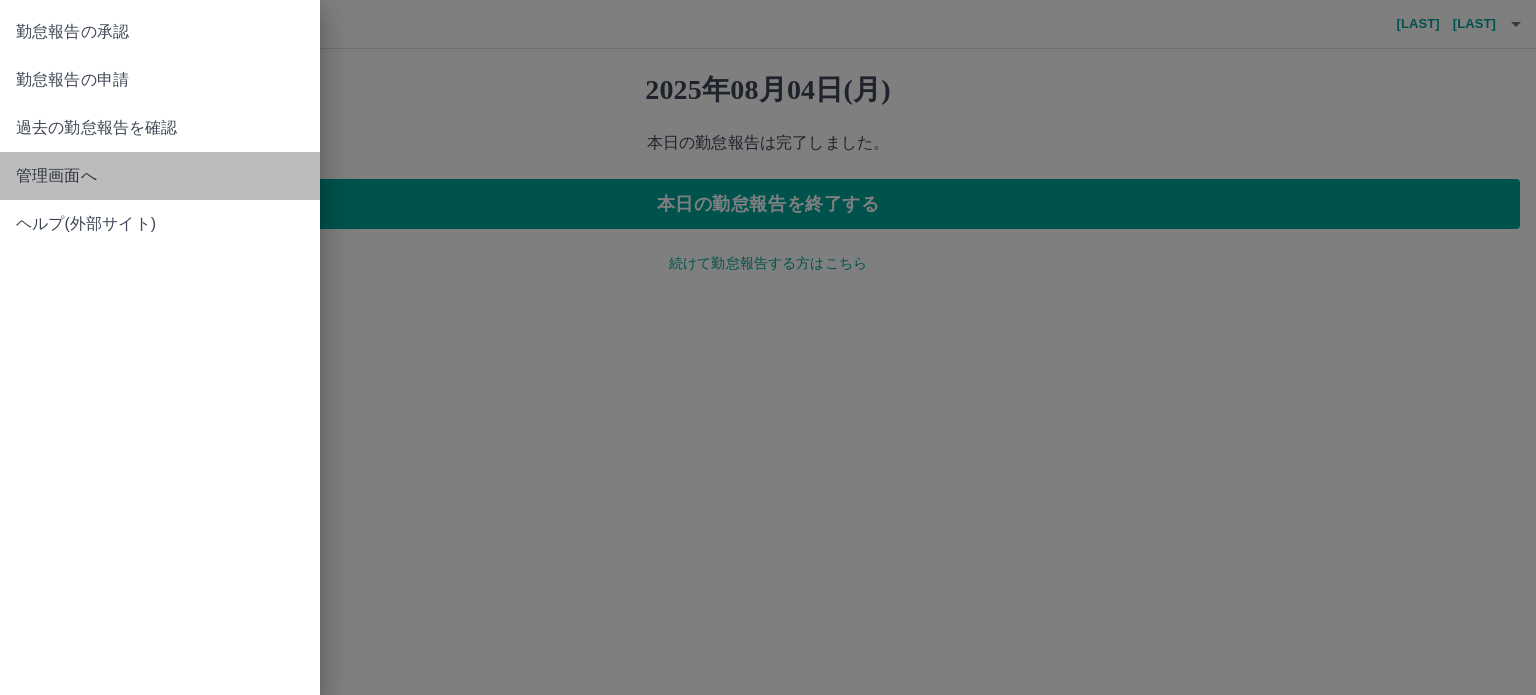 click on "管理画面へ" at bounding box center (160, 176) 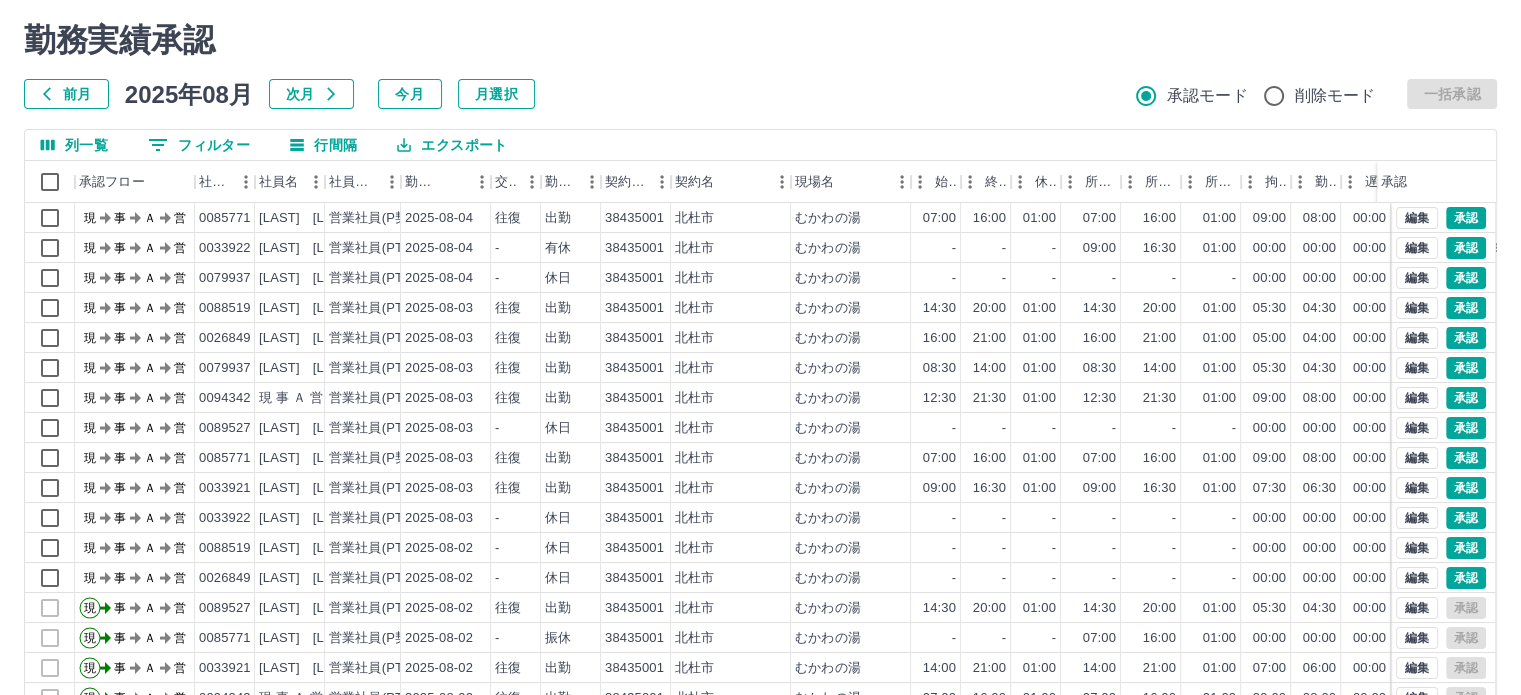 scroll, scrollTop: 150, scrollLeft: 0, axis: vertical 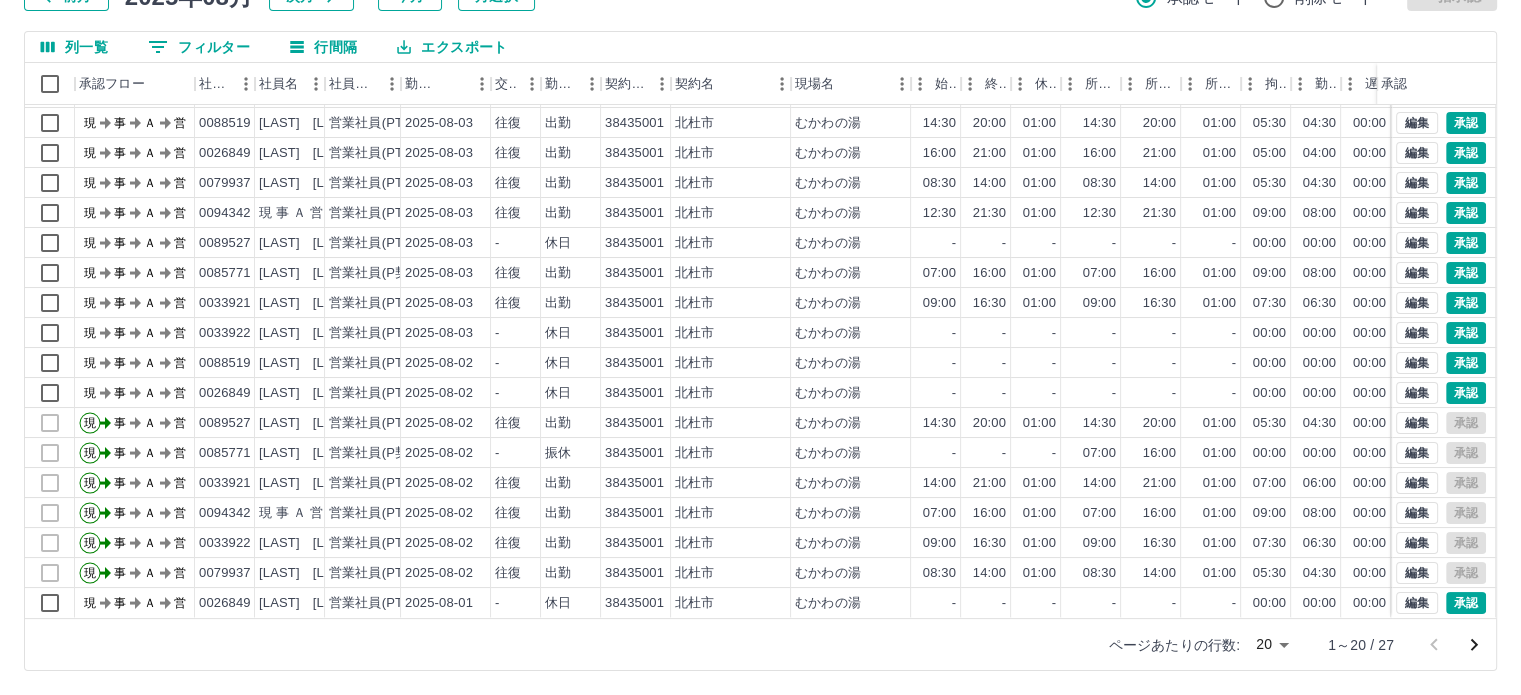 click on "SDH勤怠 [LAST]　[LAST] 勤務実績承認 前月 2025年08月 次月 今月 月選択 承認モード 削除モード 一括承認 列一覧 0 フィルター 行間隔 エクスポート 承認フロー 社員番号 社員名 社員区分 勤務日 交通費 勤務区分 契約コード 契約名 現場名 始業 終業 休憩 所定開始 所定終業 所定休憩 拘束 勤務 遅刻等 コメント ステータス 承認 現 事 Ａ 営 0033922 [LAST]　[LAST] 営業社員(PT契約) 2025-08-04  -  有休 38435001 [CITY] [LOCATION] - - - 09:00 16:30 01:00 00:00 00:00 00:00 私用の為　早番09:00〜16:30 現場責任者承認待 現 事 Ａ 営 0079937 [LAST]　[LAST] 営業社員(PT契約) 2025-08-04  -  休日 38435001 [CITY] [LOCATION] - - - - - - 00:00 00:00 00:00 現場責任者承認待 現 事 Ａ 営 0088519 [LAST]　[LAST] 営業社員(PT契約) 2025-08-03 往復 出勤 38435001 [CITY] [LOCATION] 14:30 20:00 01:00 14:30 20:00 01:00 05:30 04:30 00:00 現 事 Ａ" at bounding box center [760, 272] 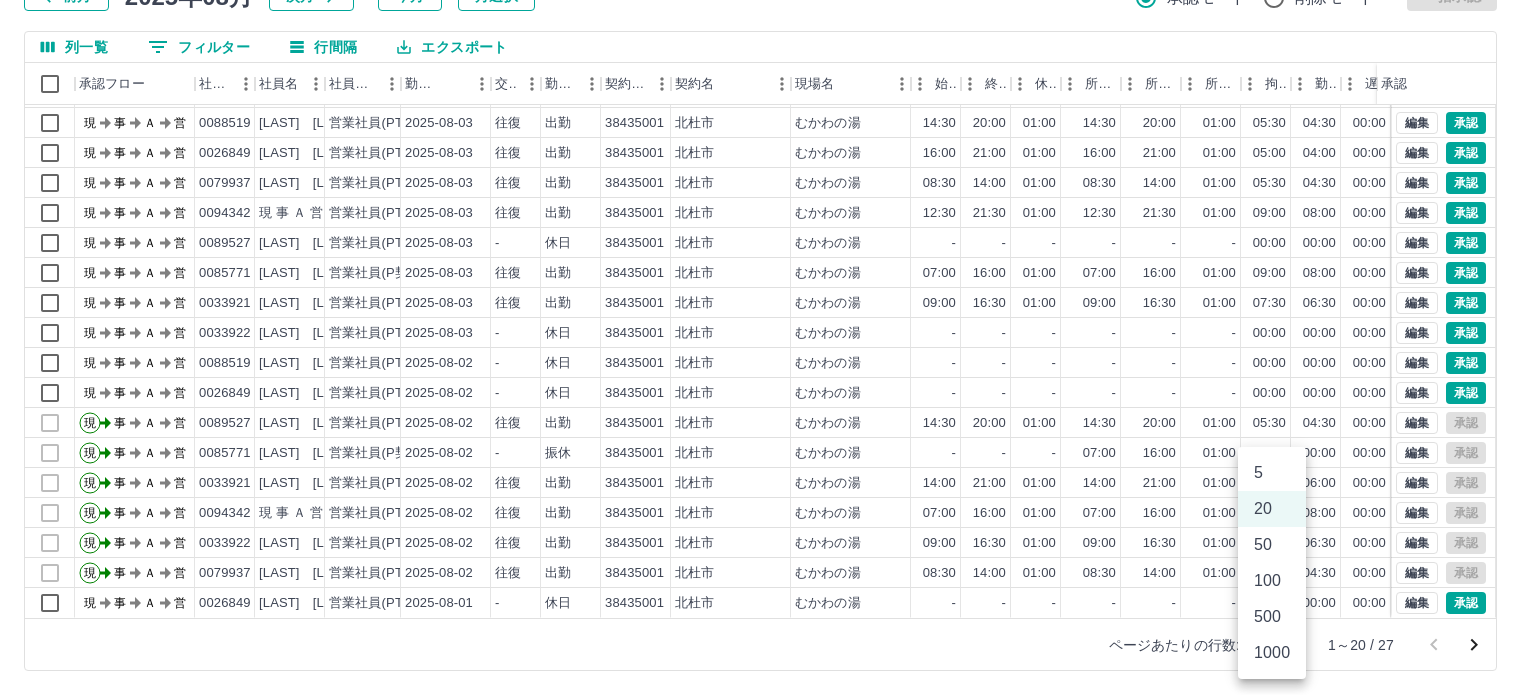 click on "100" at bounding box center [1272, 581] 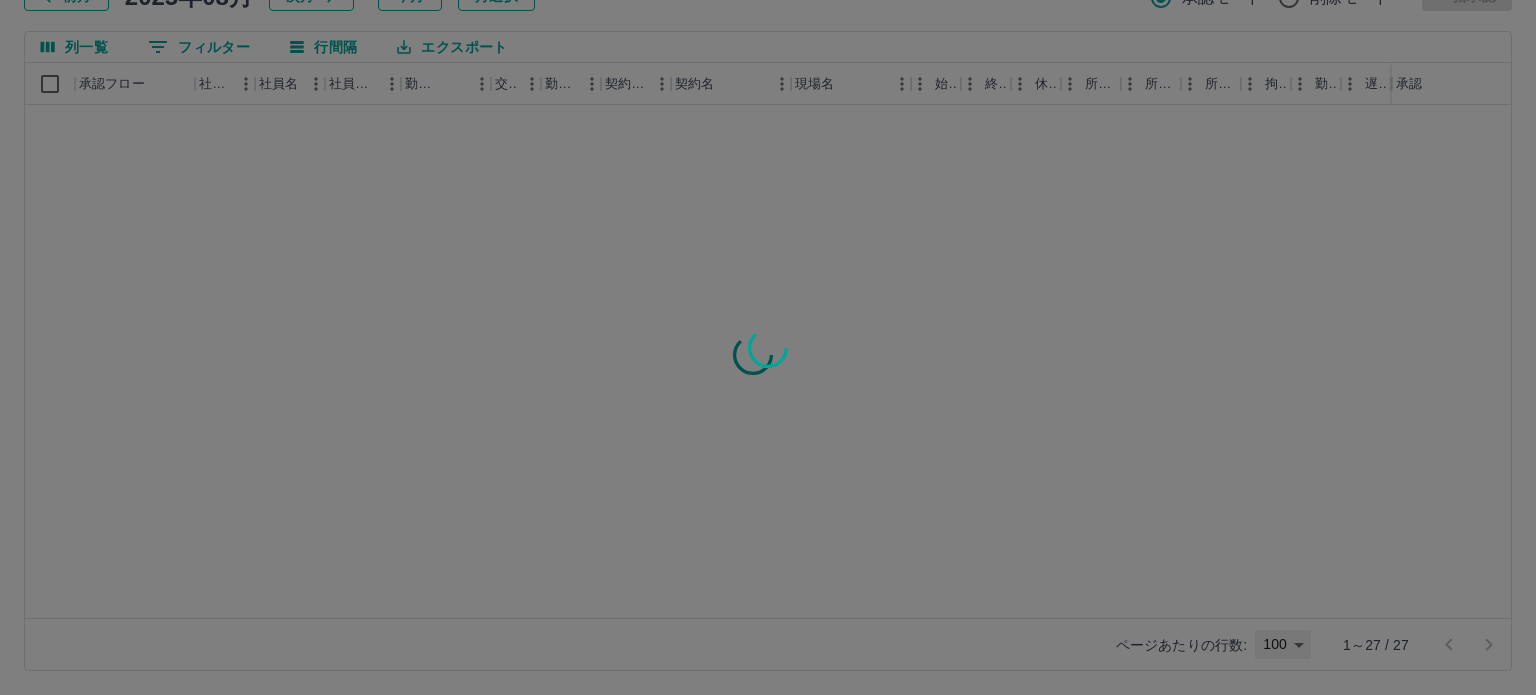 type on "***" 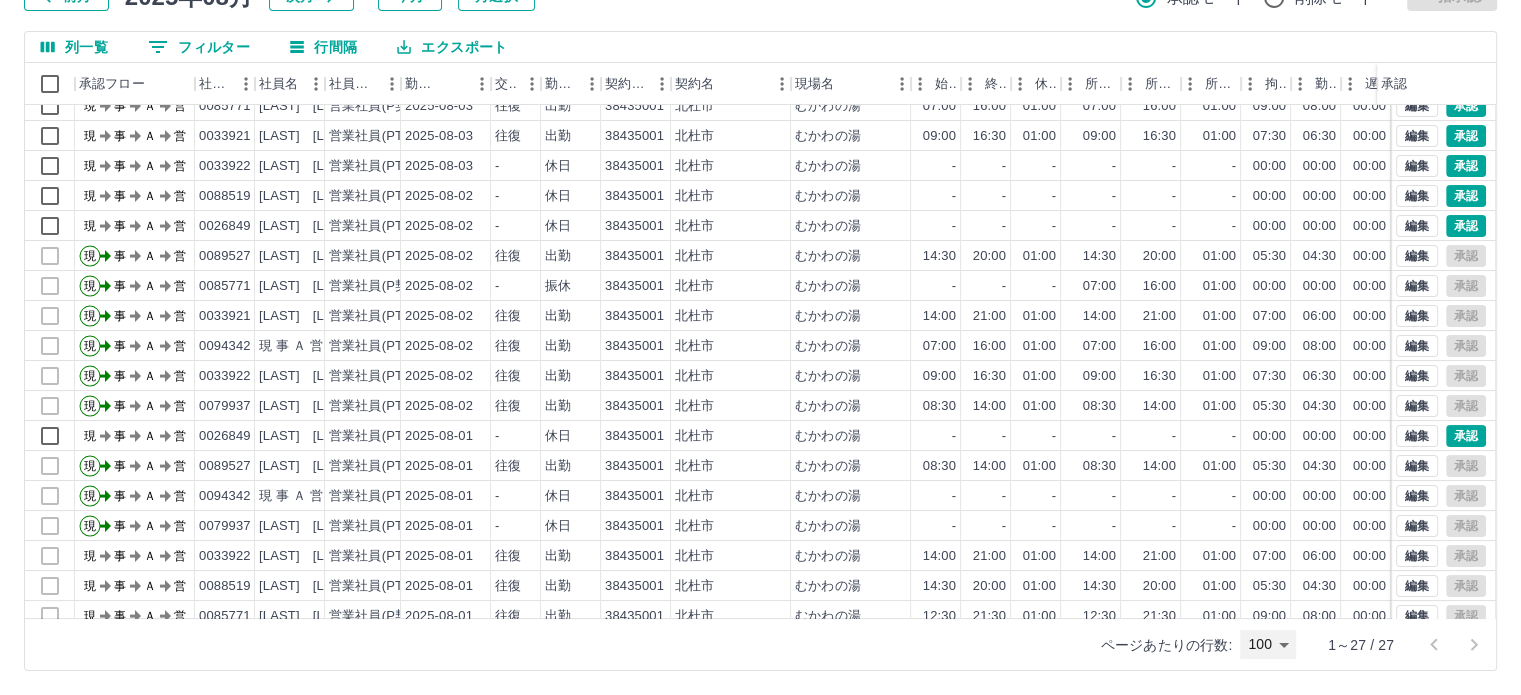 scroll, scrollTop: 311, scrollLeft: 0, axis: vertical 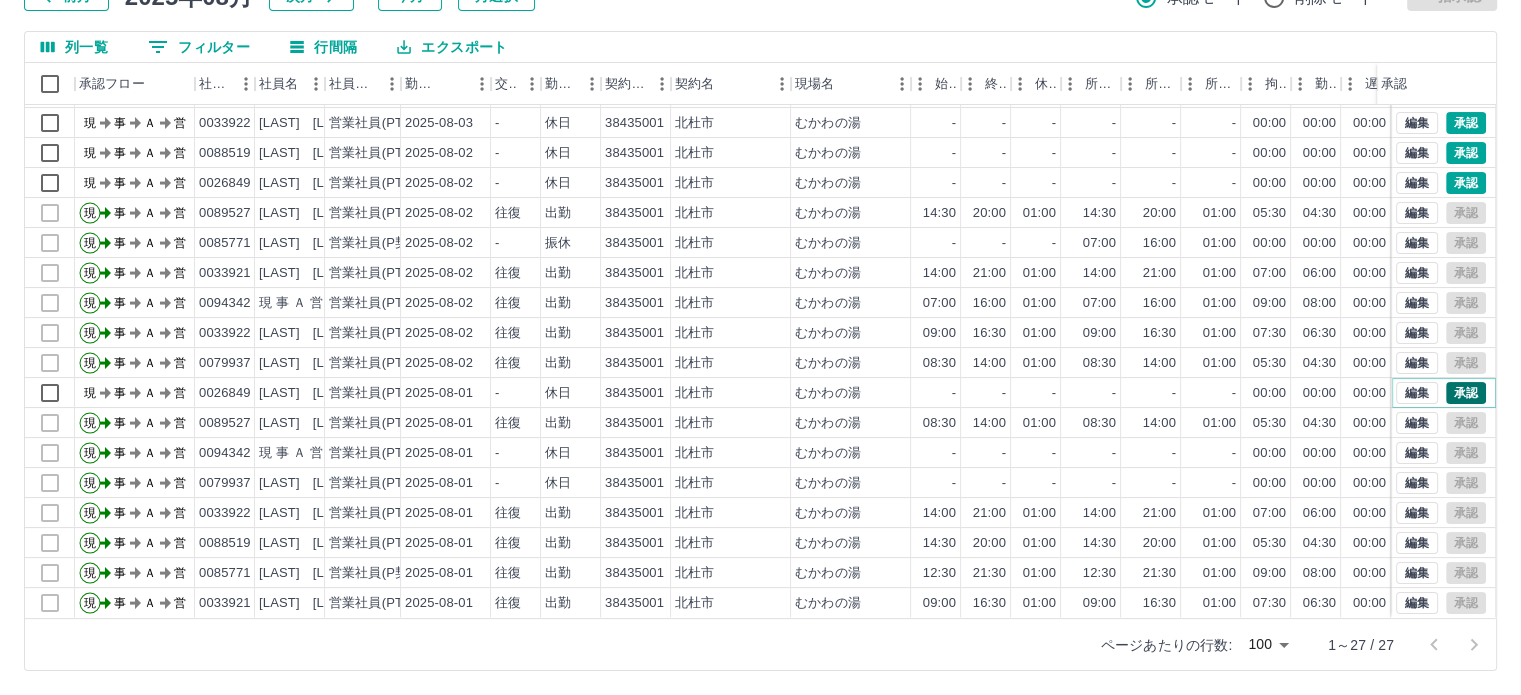 click on "承認" at bounding box center [1466, 393] 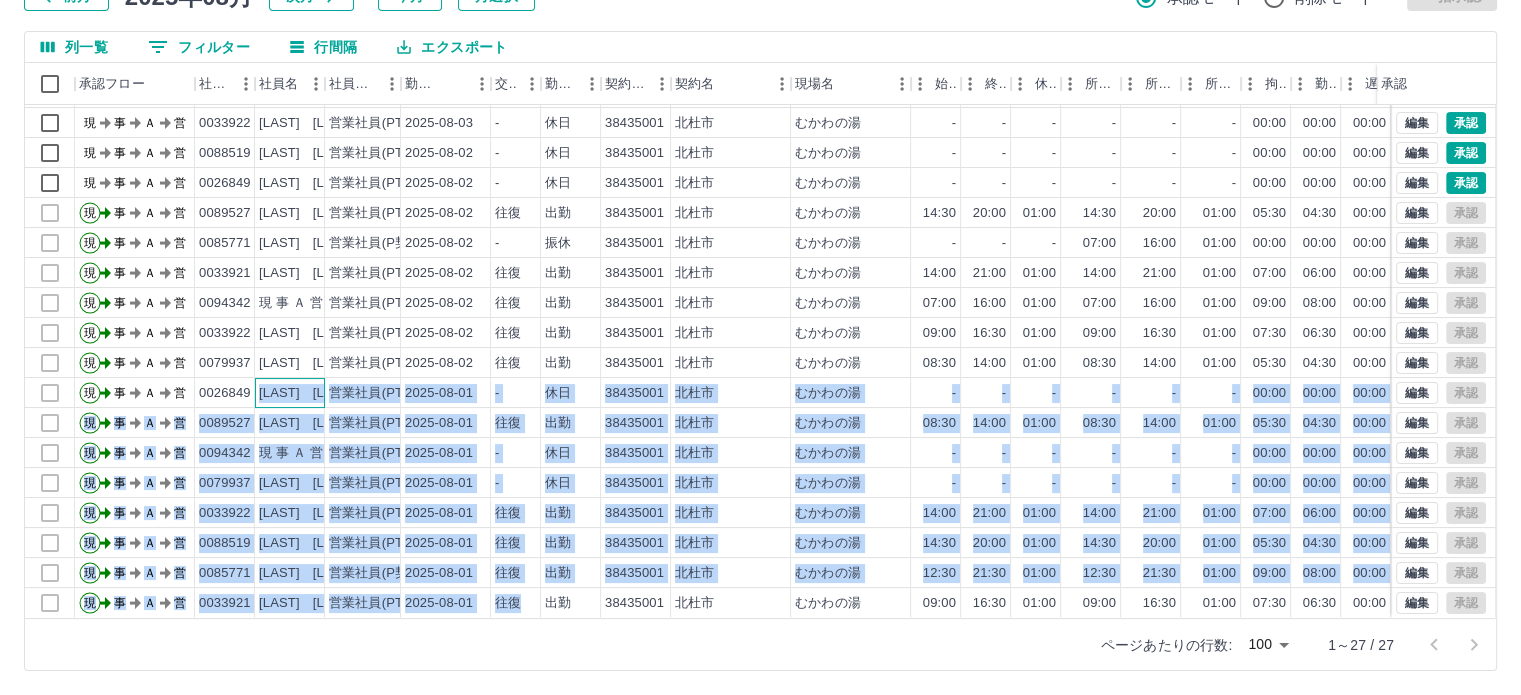 drag, startPoint x: 261, startPoint y: 376, endPoint x: 532, endPoint y: 577, distance: 337.40482 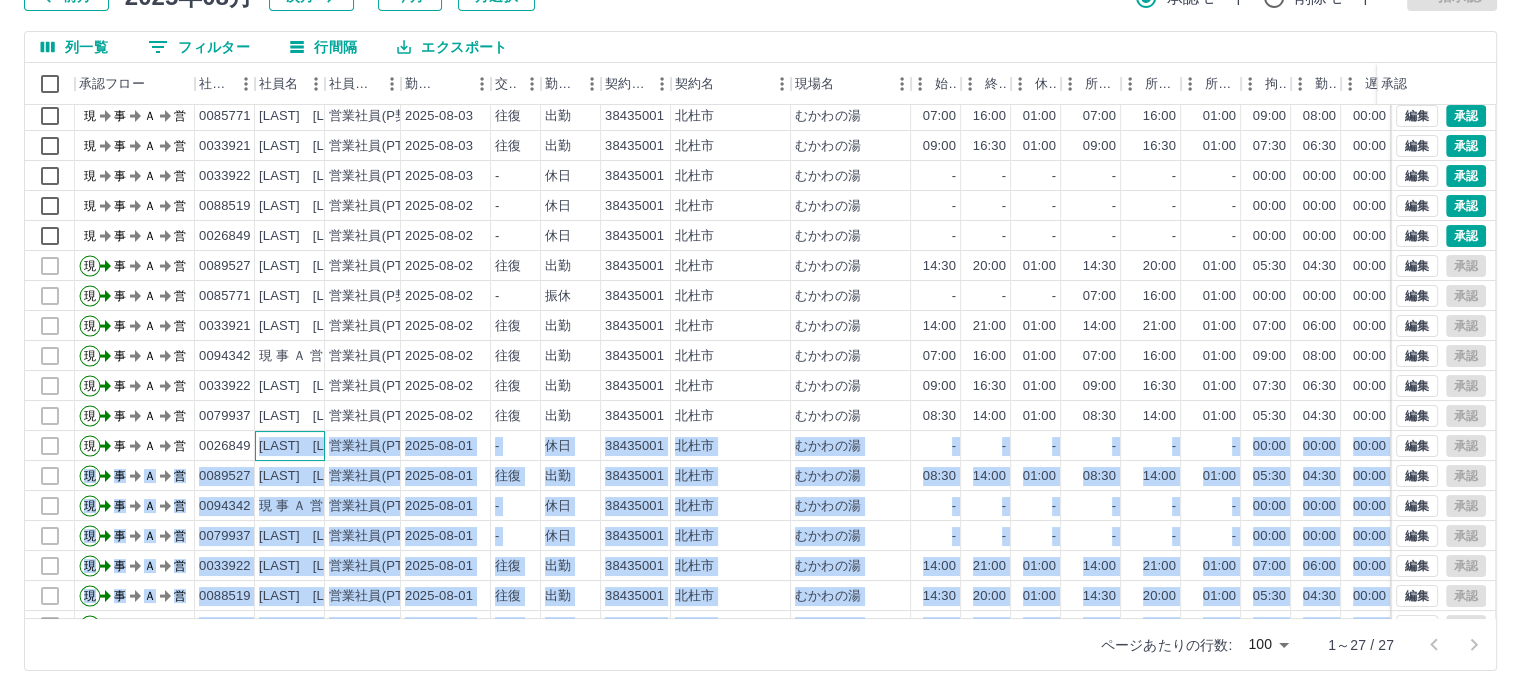 scroll, scrollTop: 211, scrollLeft: 0, axis: vertical 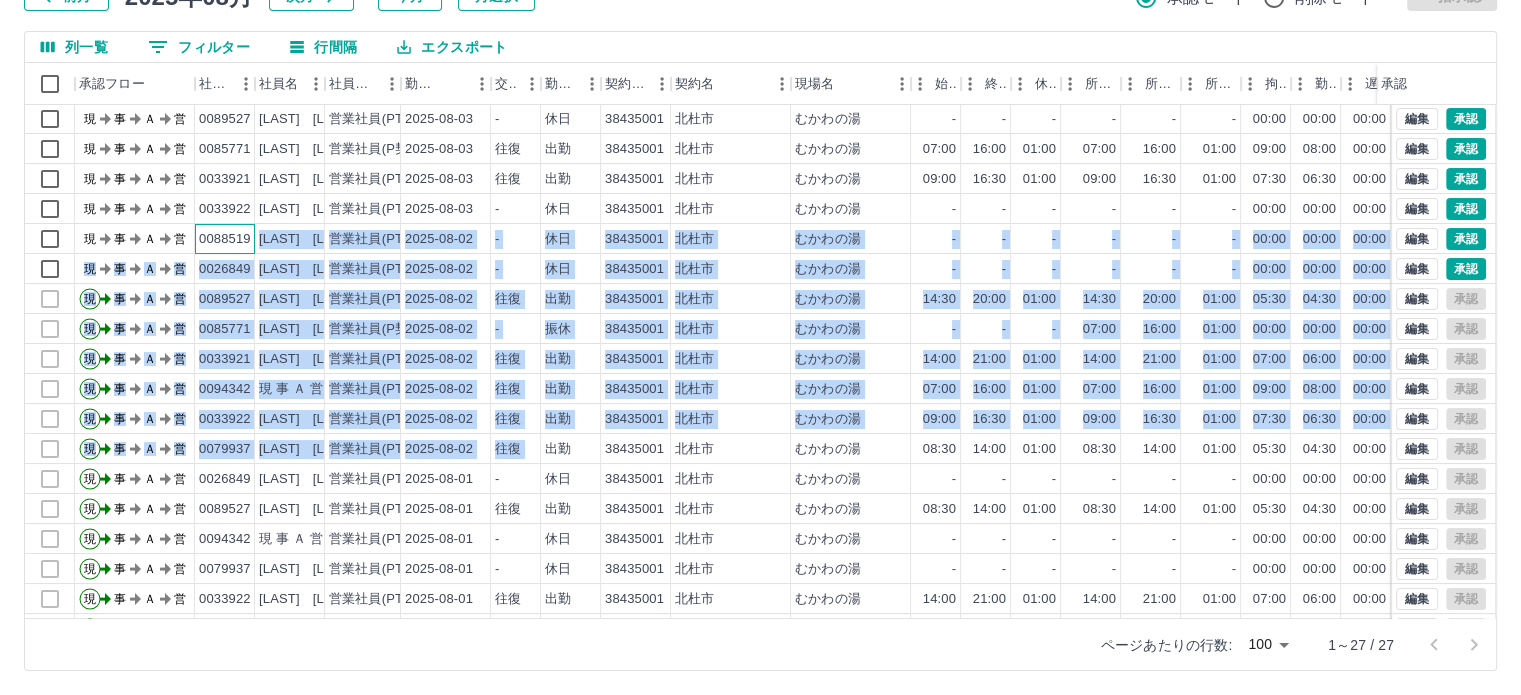 drag, startPoint x: 250, startPoint y: 239, endPoint x: 541, endPoint y: 440, distance: 353.66934 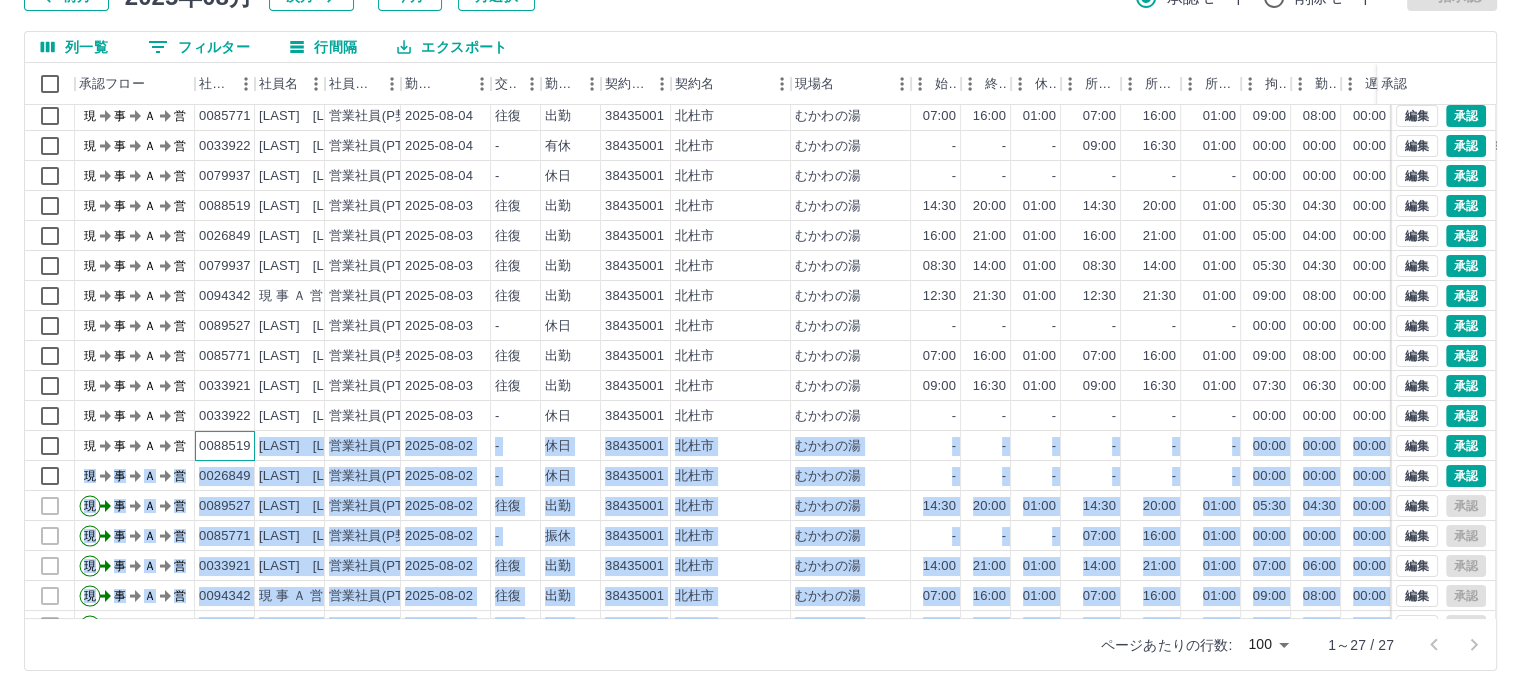 scroll, scrollTop: 0, scrollLeft: 0, axis: both 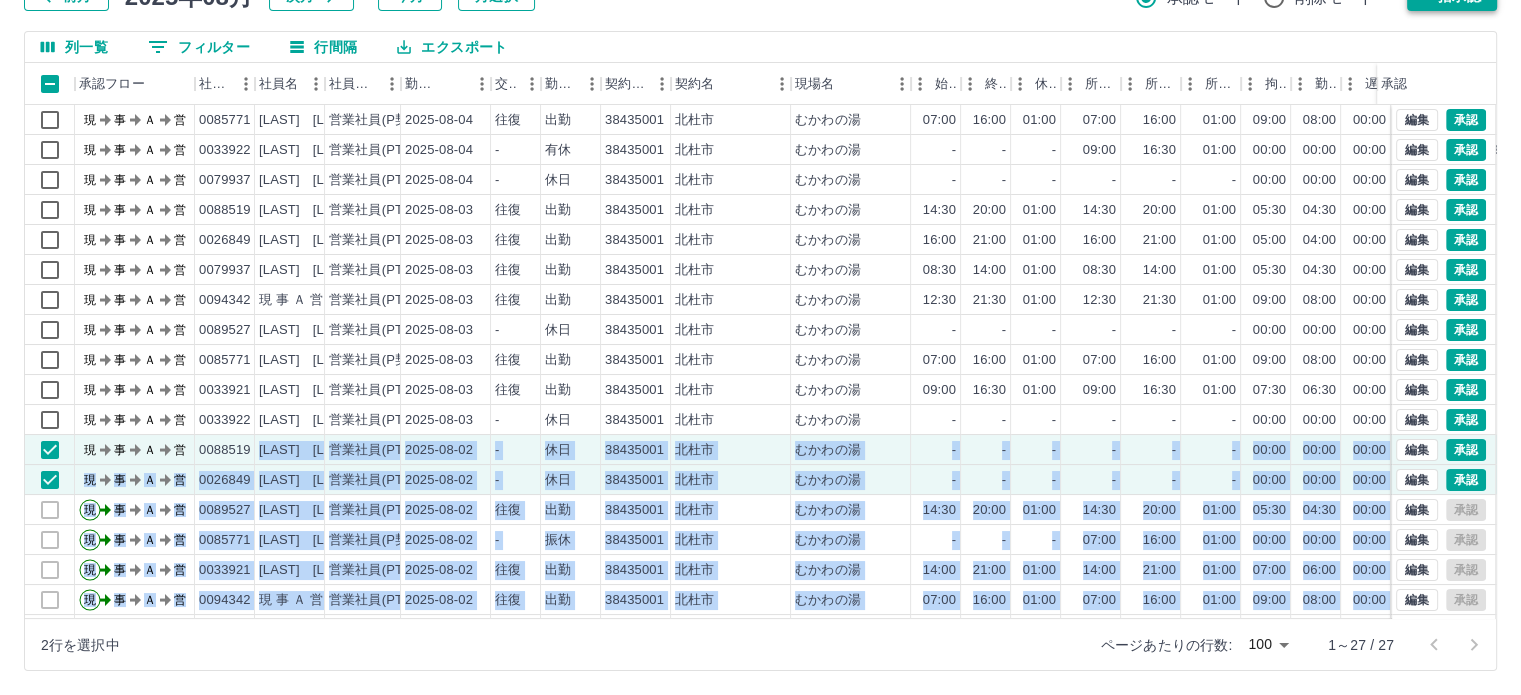 click on "一括承認" at bounding box center (1452, -4) 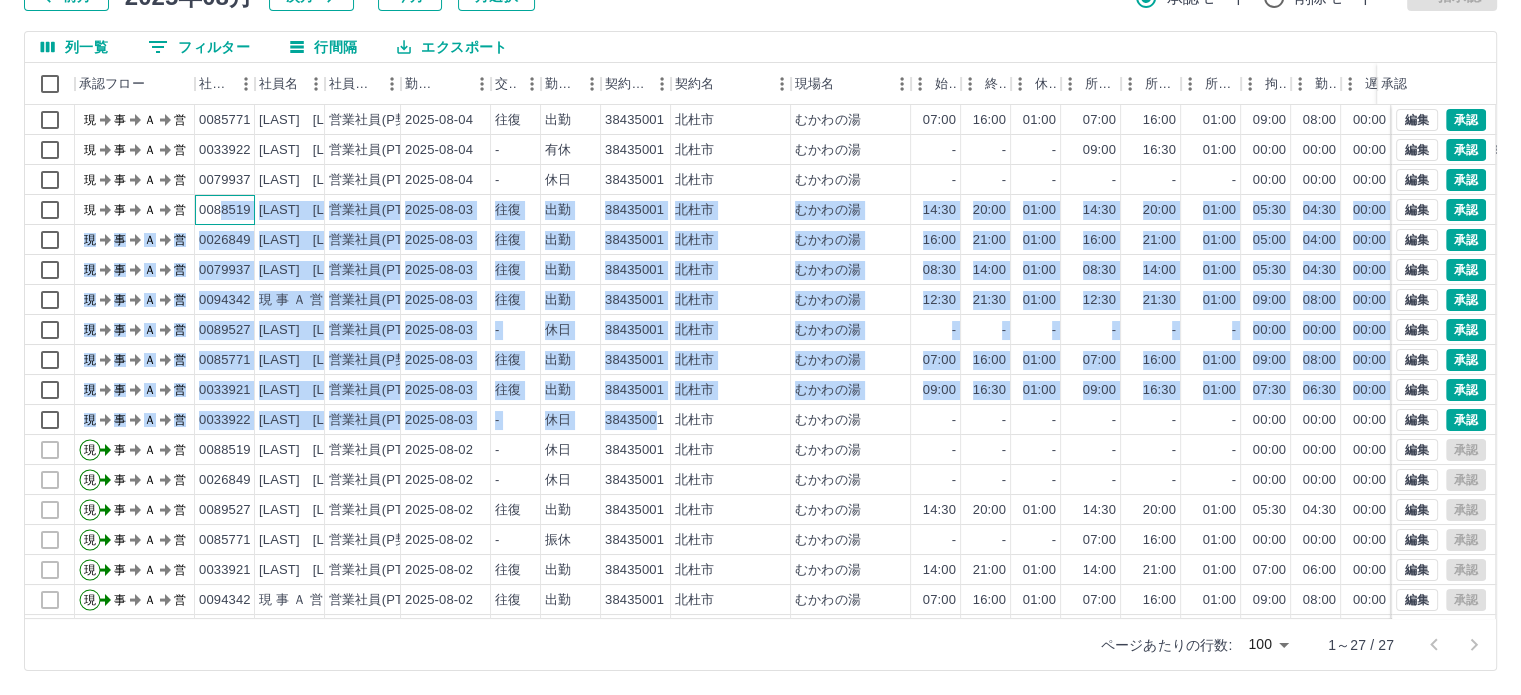drag, startPoint x: 222, startPoint y: 203, endPoint x: 652, endPoint y: 429, distance: 485.77362 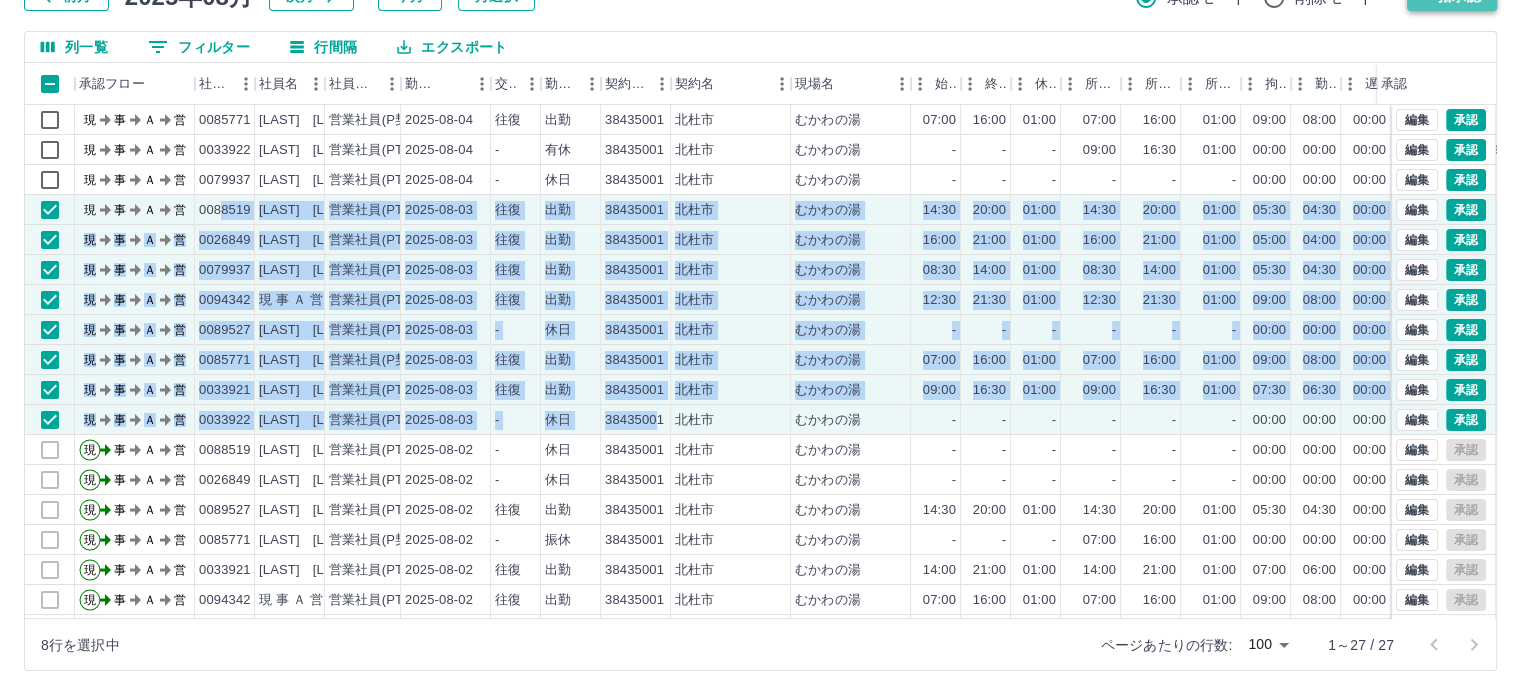 click on "一括承認" at bounding box center (1452, -4) 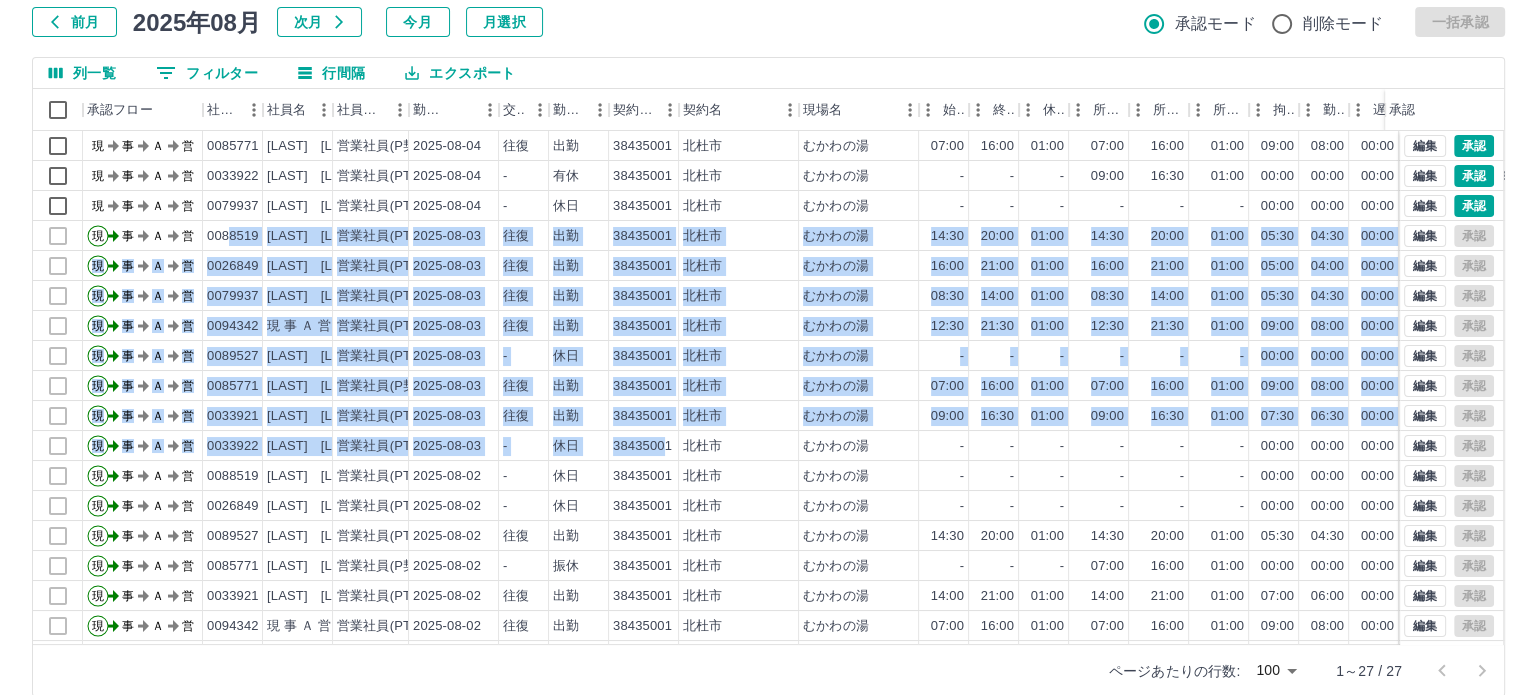 scroll, scrollTop: 0, scrollLeft: 0, axis: both 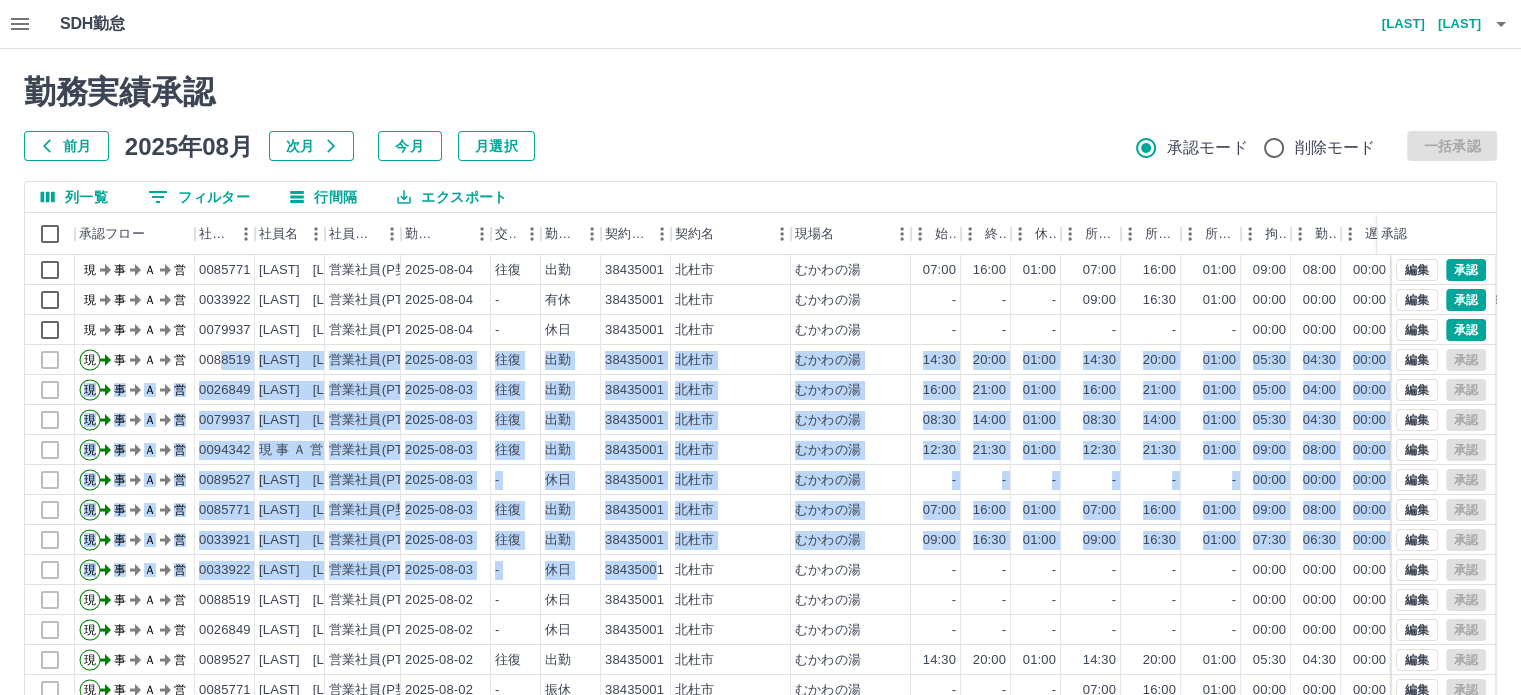 click 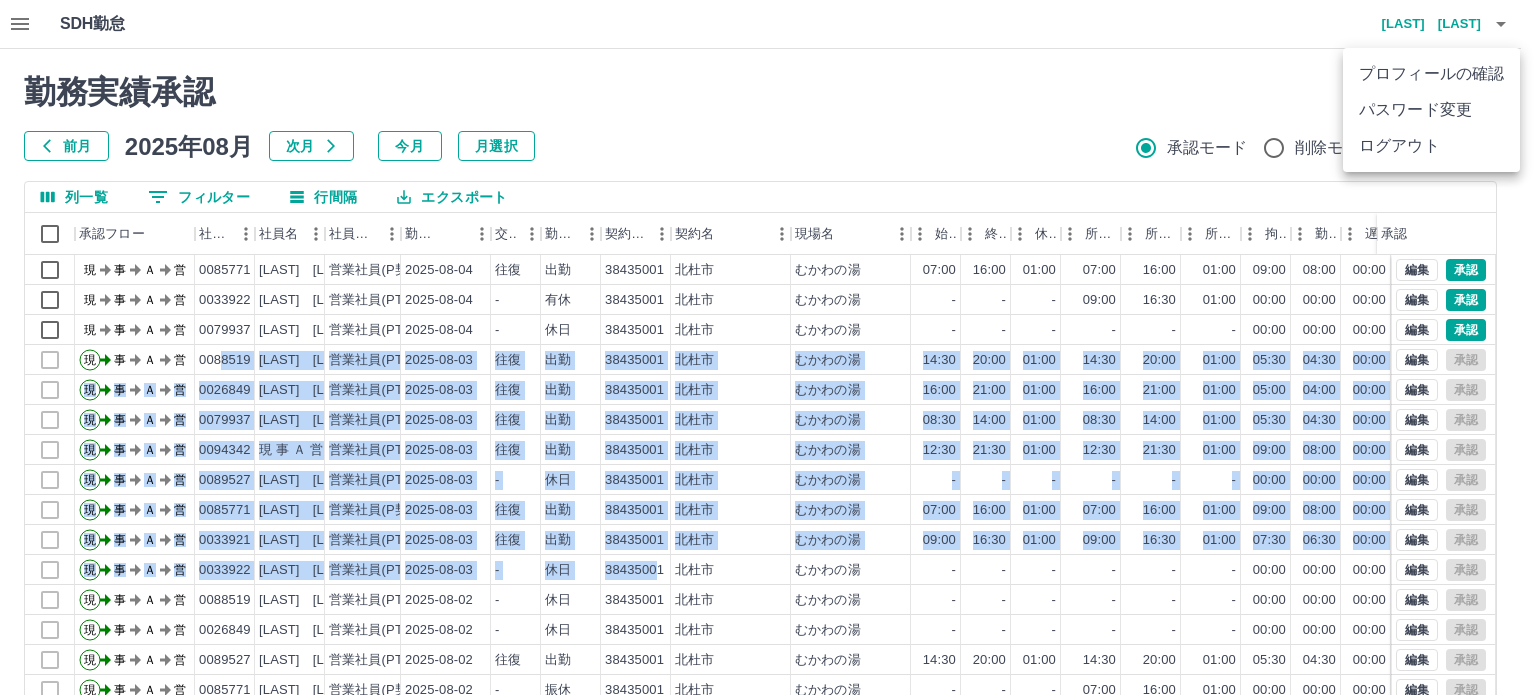 click on "ログアウト" at bounding box center (1431, 146) 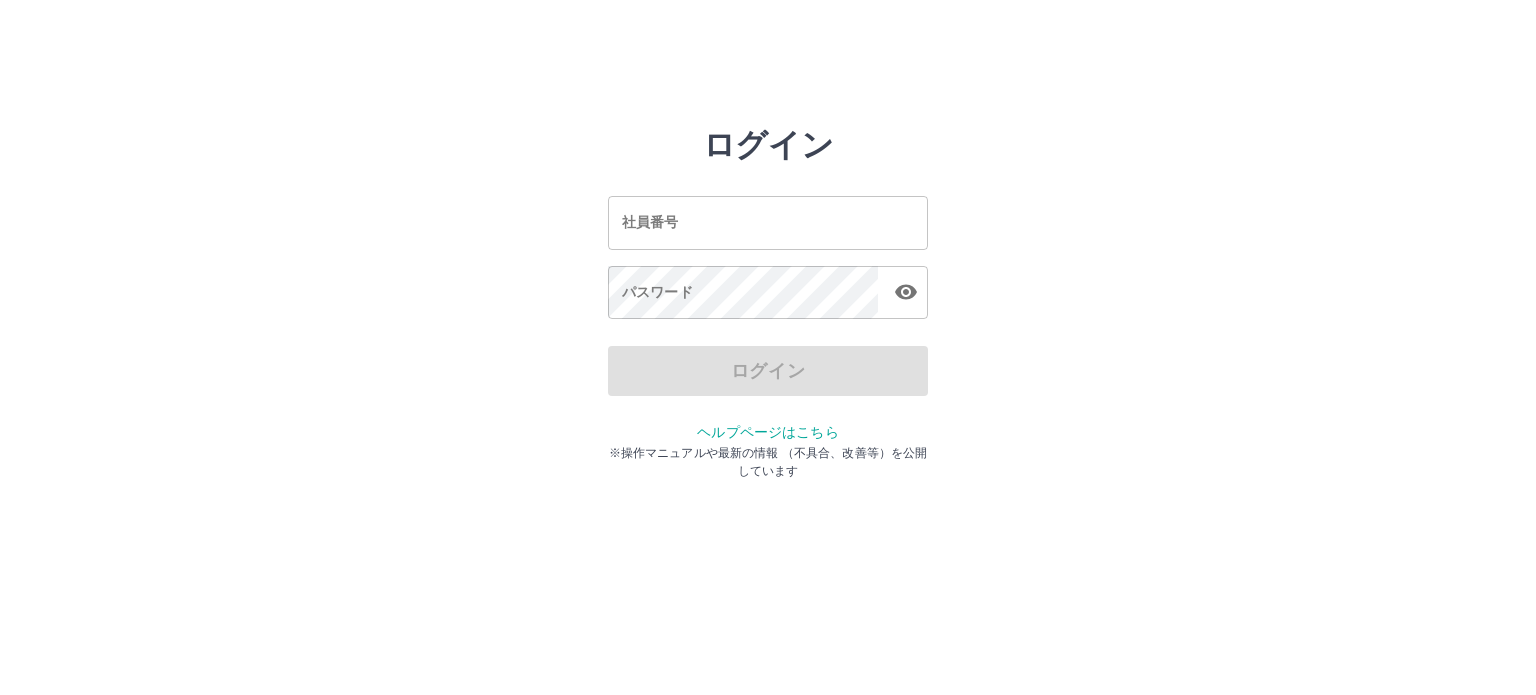 scroll, scrollTop: 0, scrollLeft: 0, axis: both 